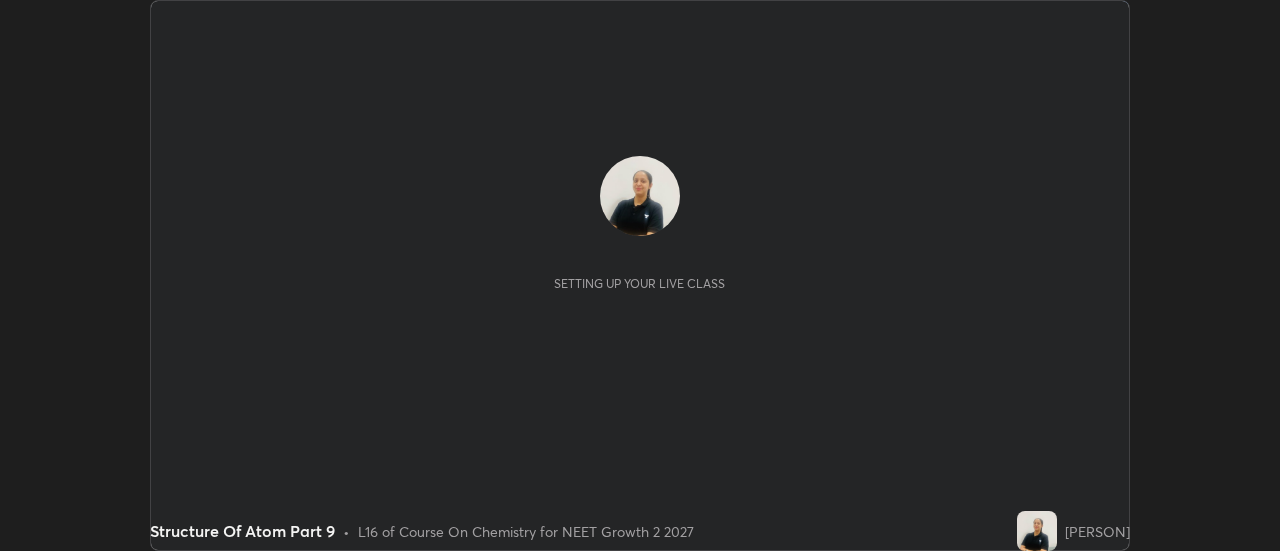 scroll, scrollTop: 0, scrollLeft: 0, axis: both 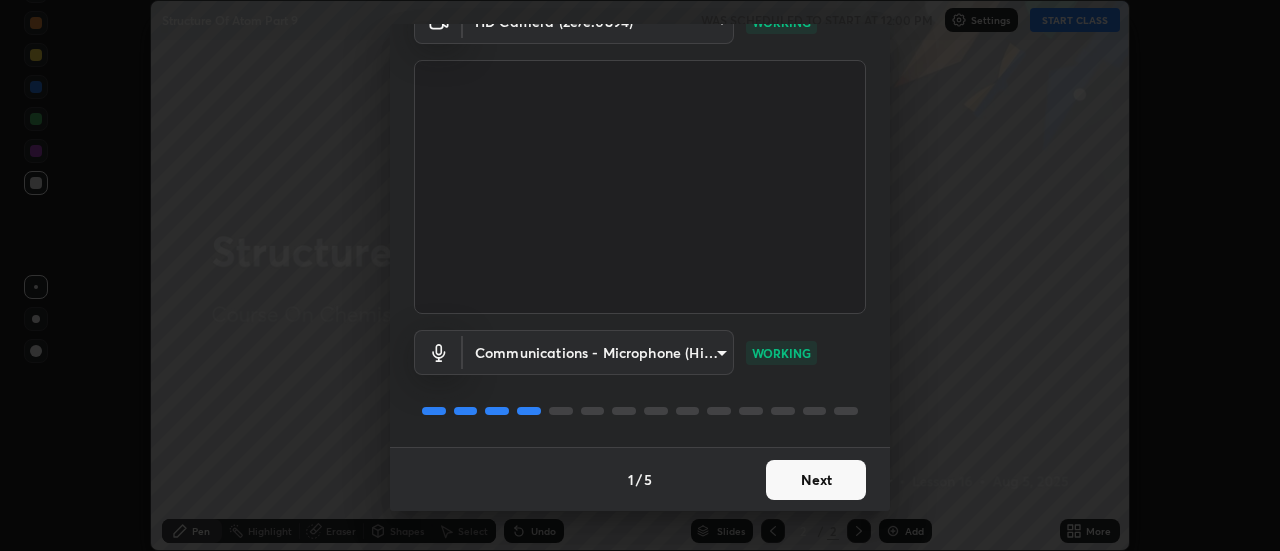 click on "Next" at bounding box center (816, 480) 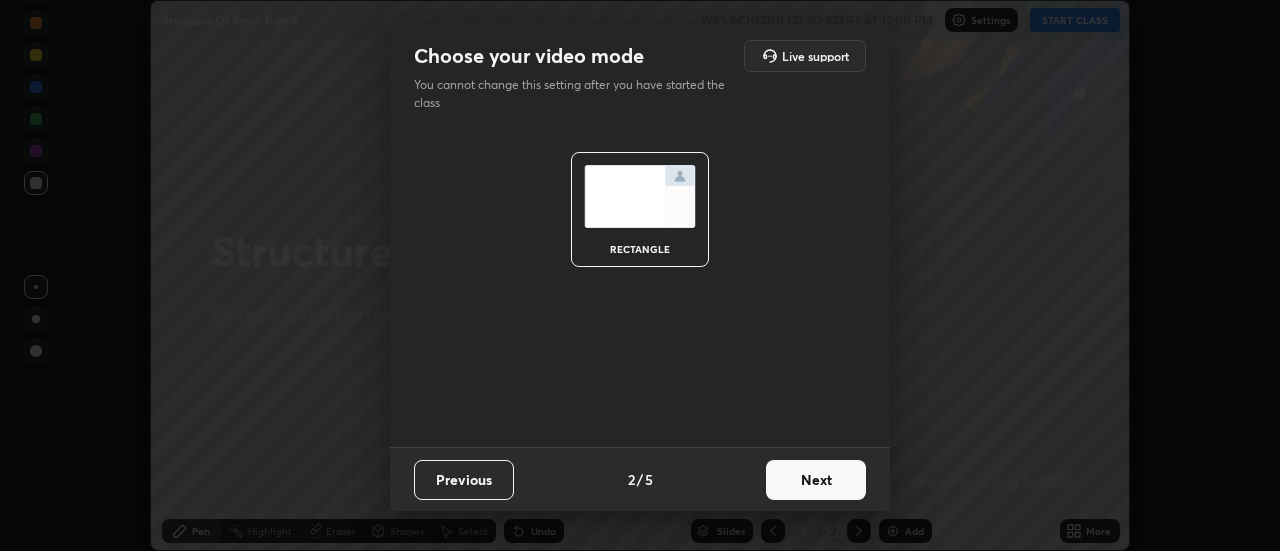 scroll, scrollTop: 0, scrollLeft: 0, axis: both 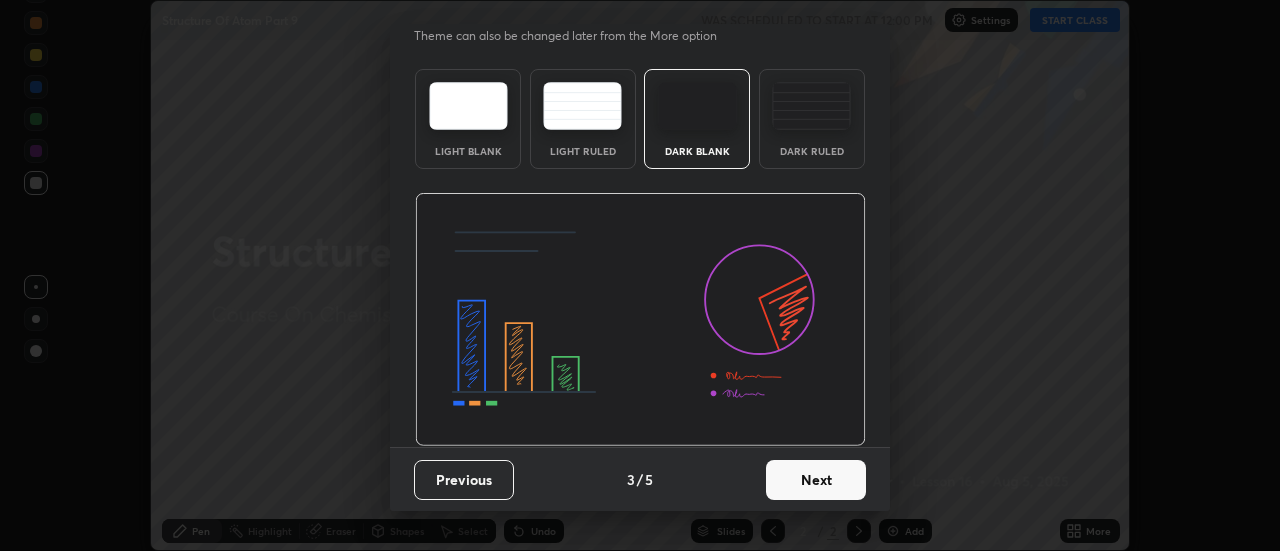 click on "Next" at bounding box center [816, 480] 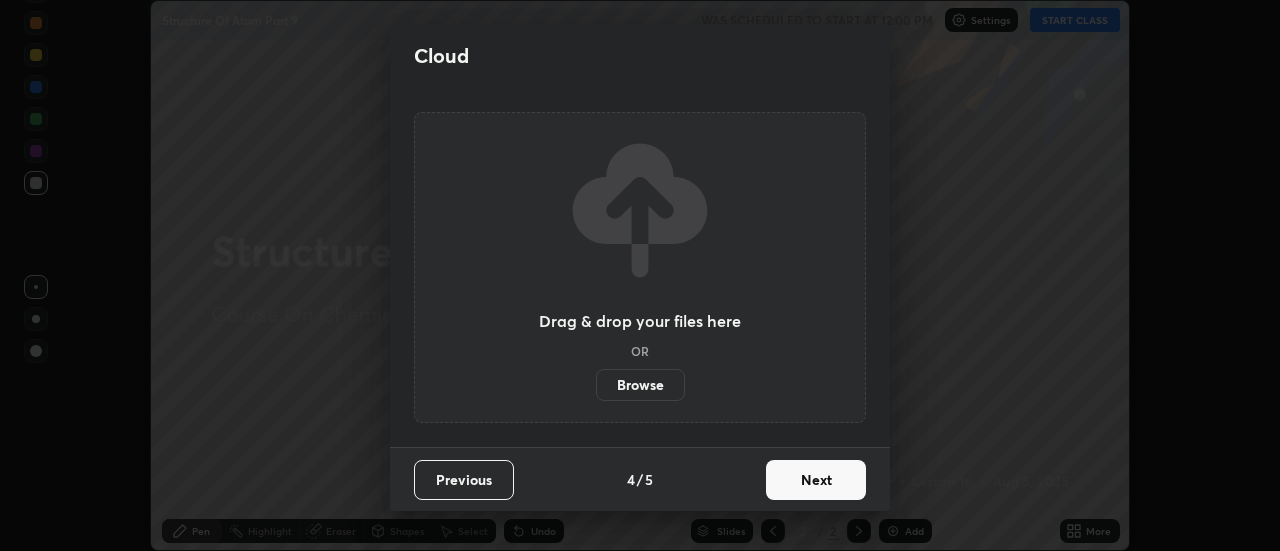 click on "Next" at bounding box center [816, 480] 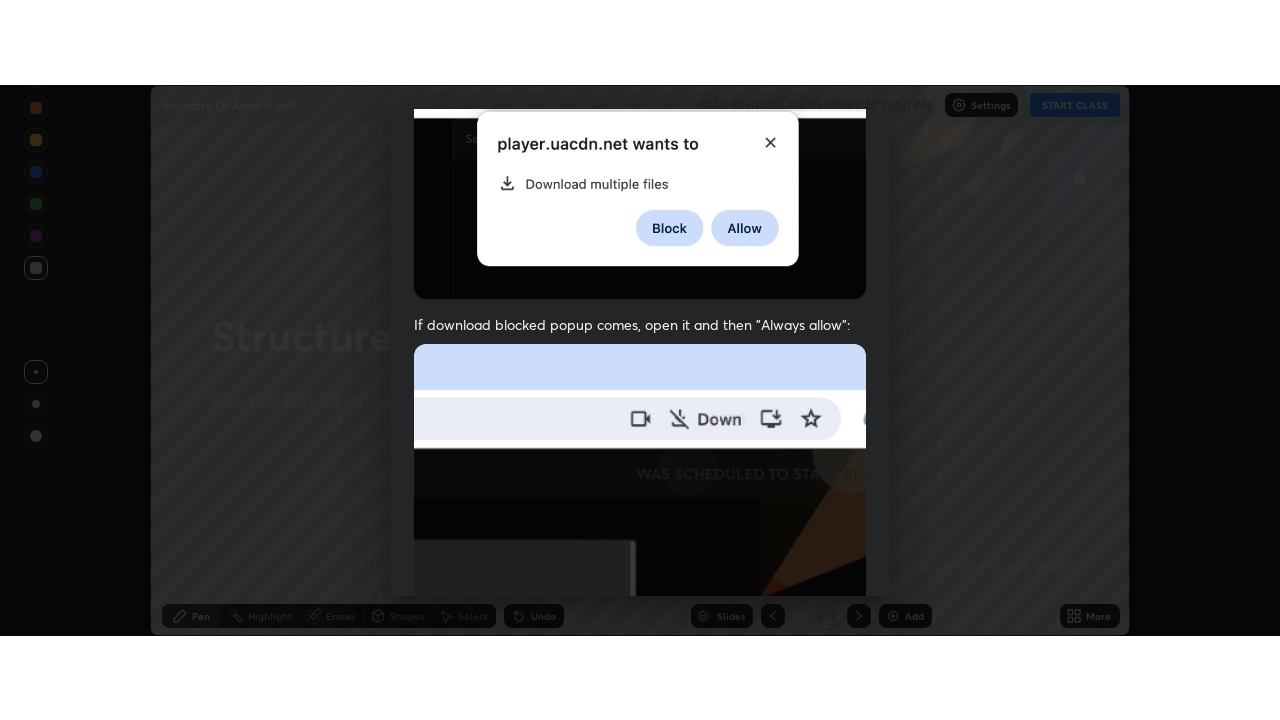 scroll, scrollTop: 513, scrollLeft: 0, axis: vertical 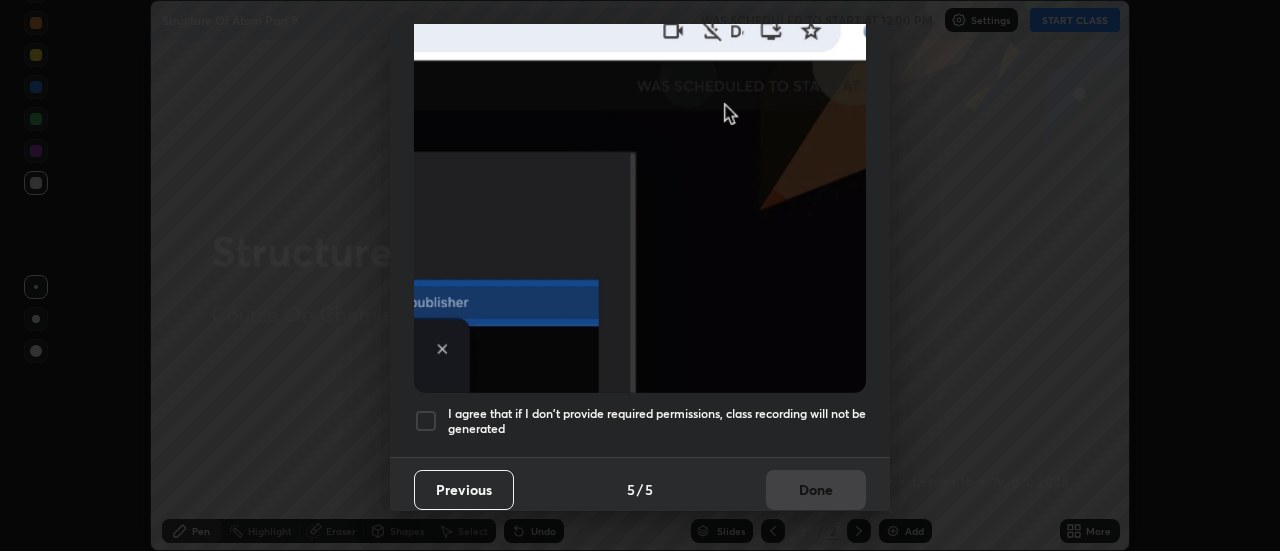 click at bounding box center (426, 421) 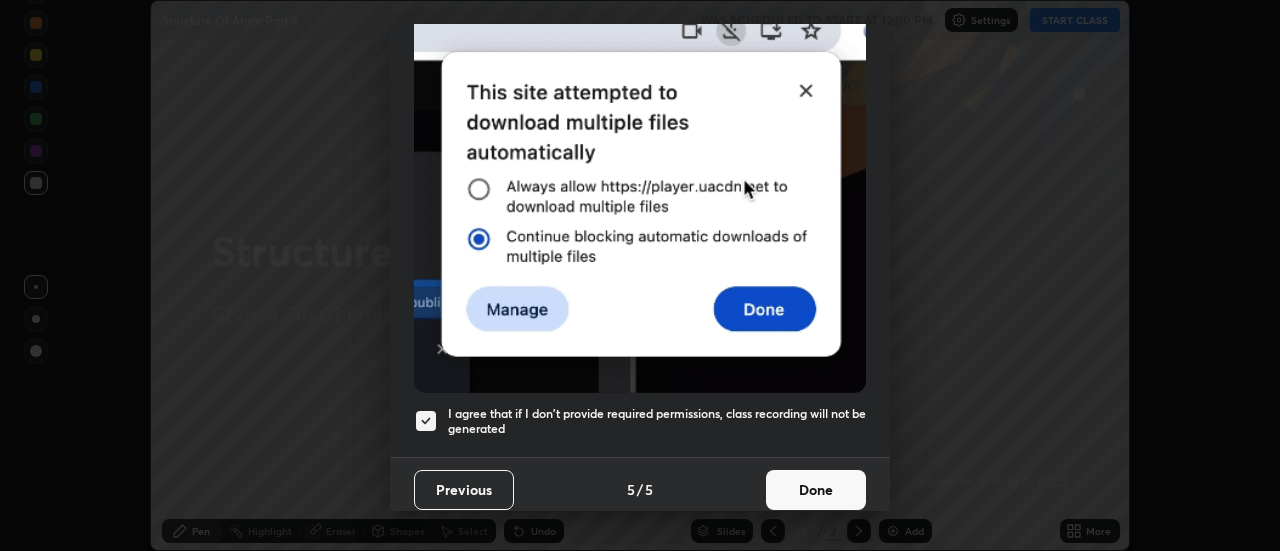 click on "Done" at bounding box center (816, 490) 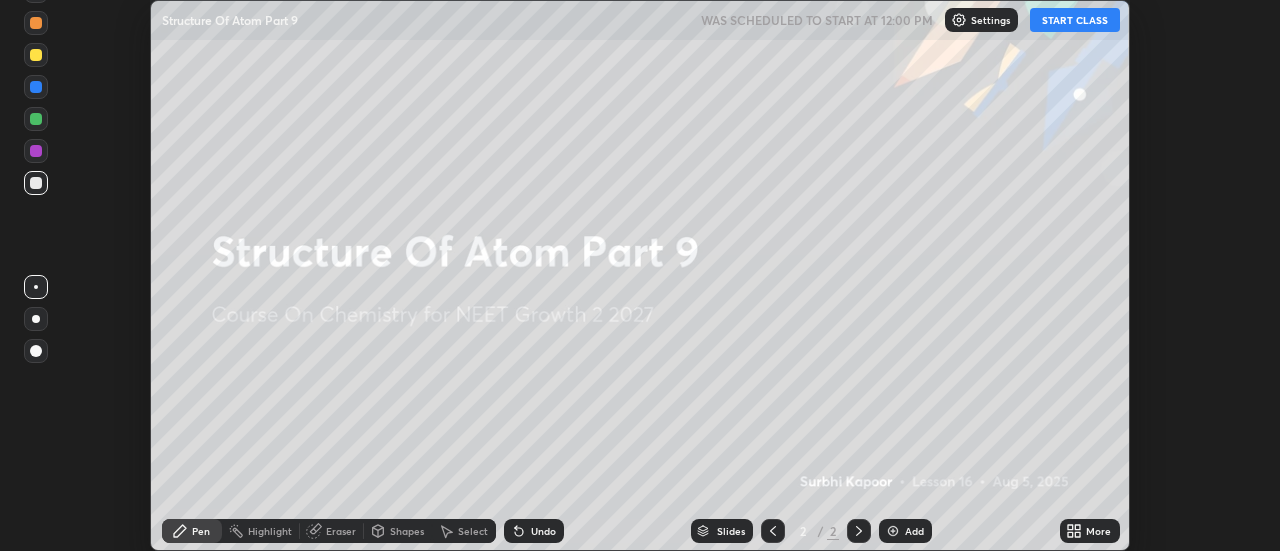 click on "START CLASS" at bounding box center [1075, 20] 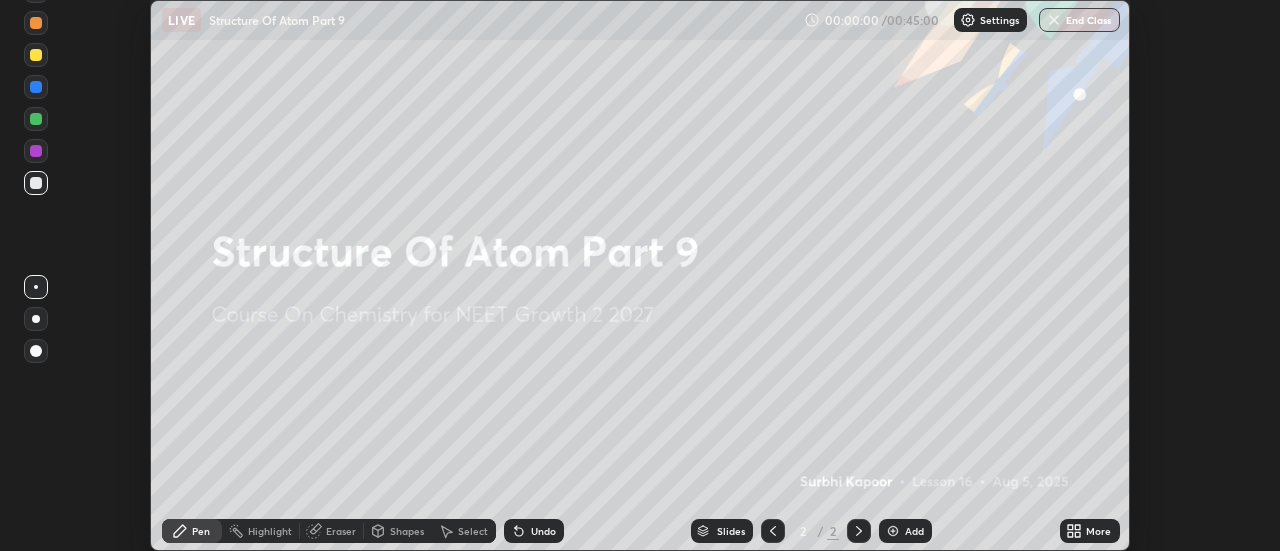 click on "More" at bounding box center [1090, 531] 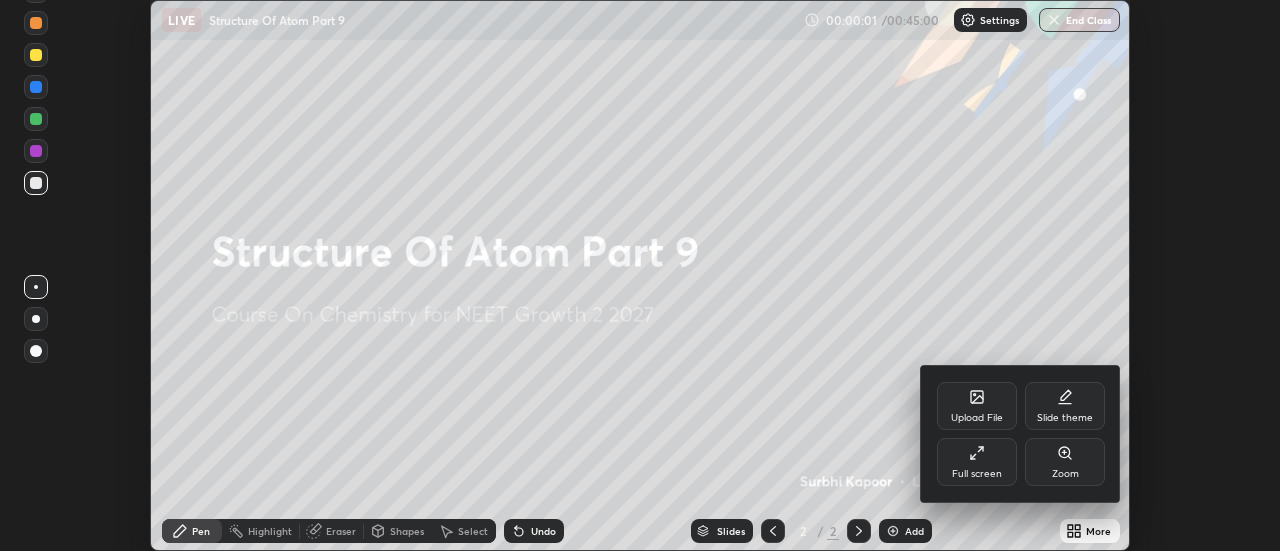 click on "Full screen" at bounding box center (977, 474) 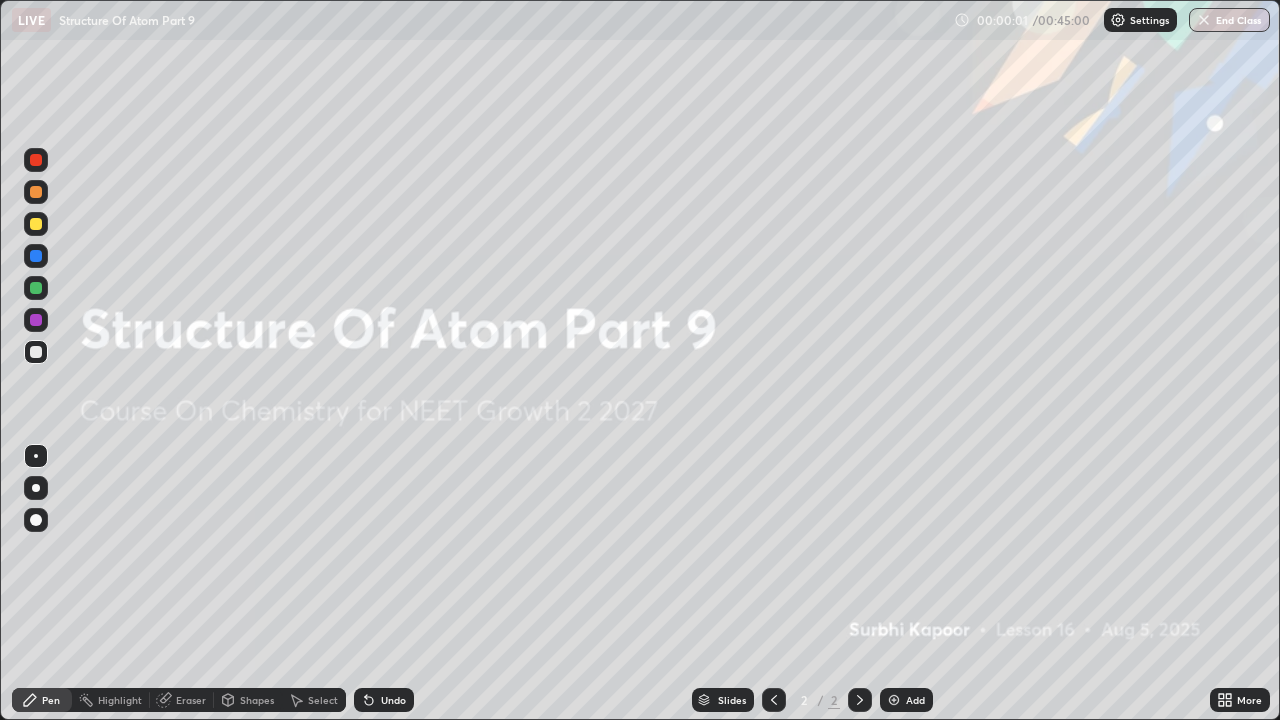 scroll, scrollTop: 99280, scrollLeft: 98720, axis: both 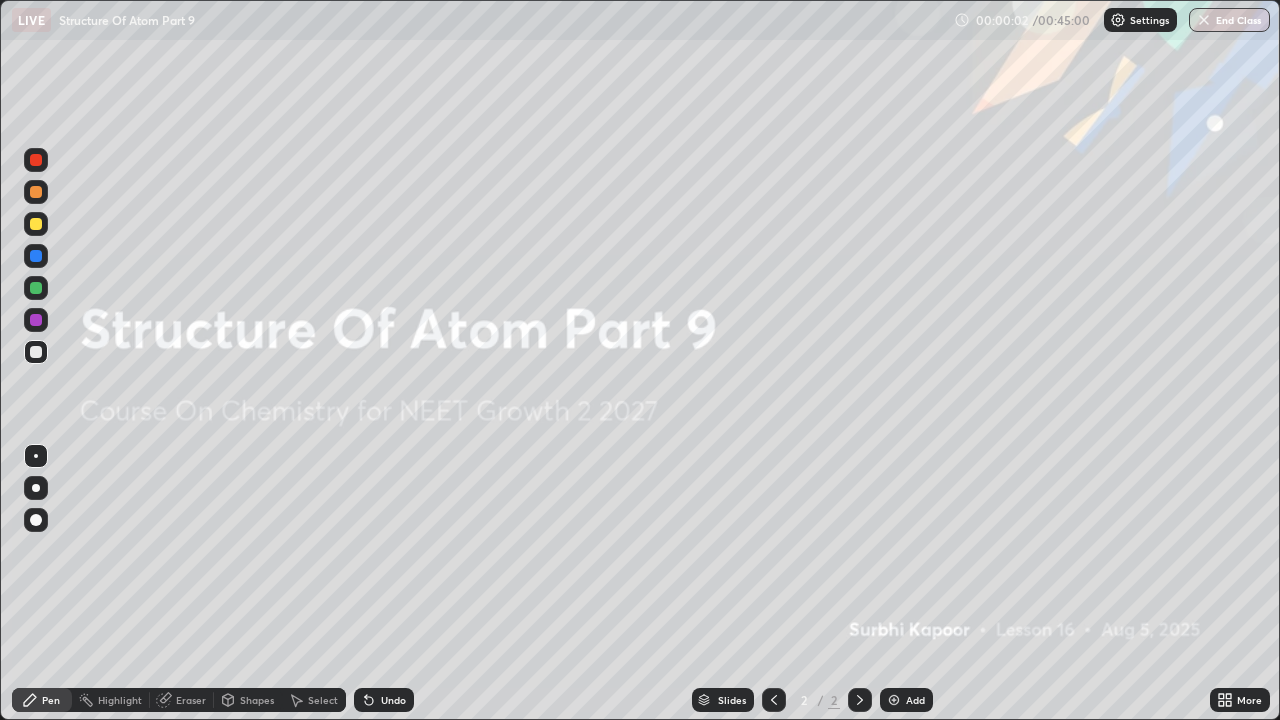 click on "Add" at bounding box center (915, 700) 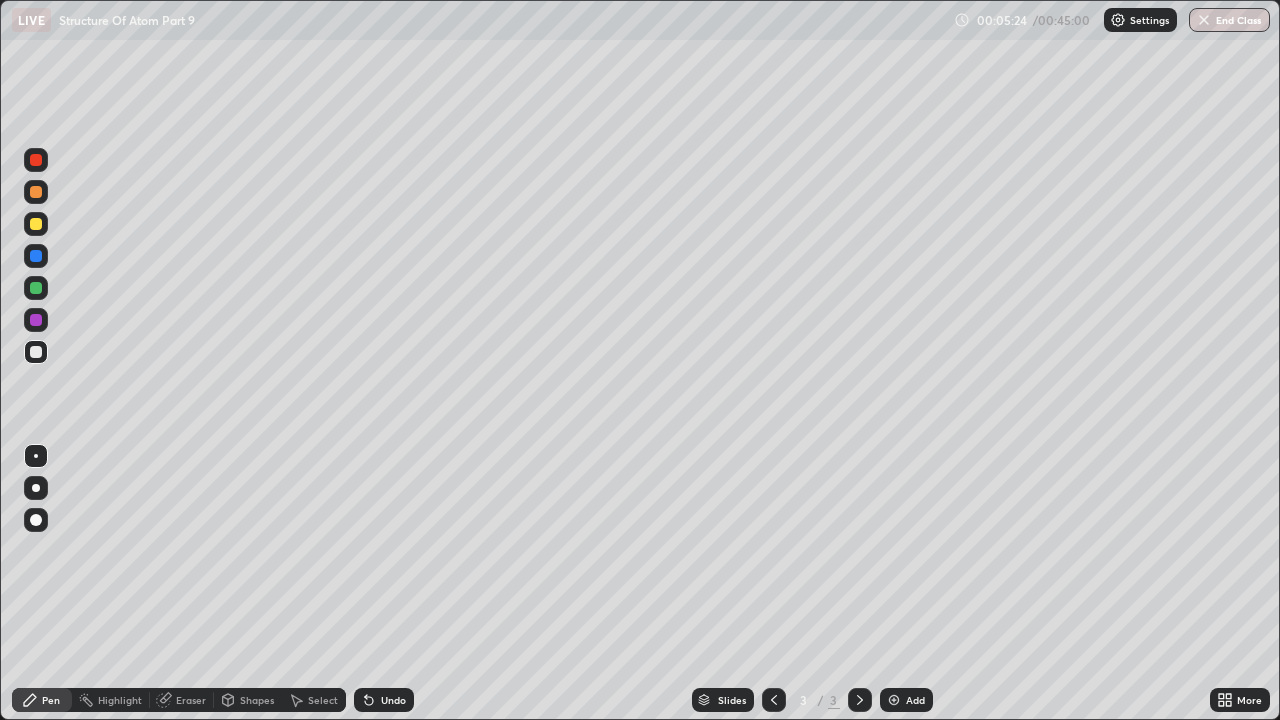 click on "Add" at bounding box center (915, 700) 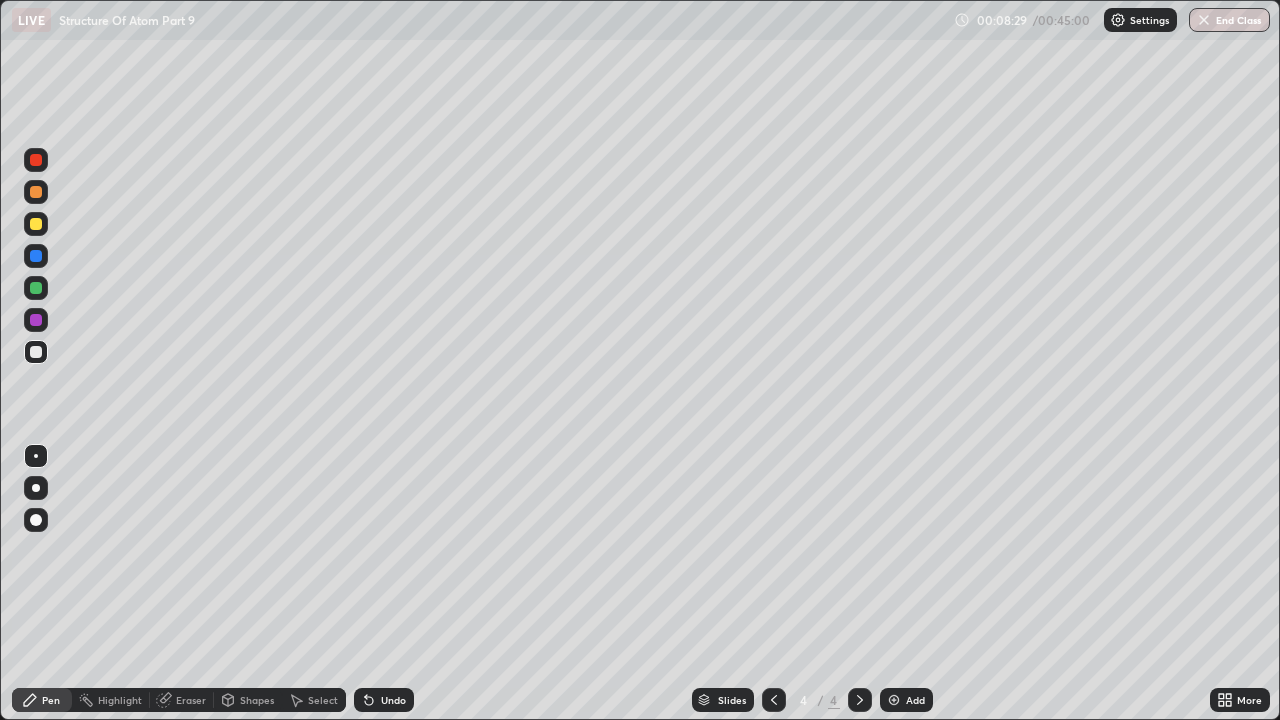 click on "Add" at bounding box center (915, 700) 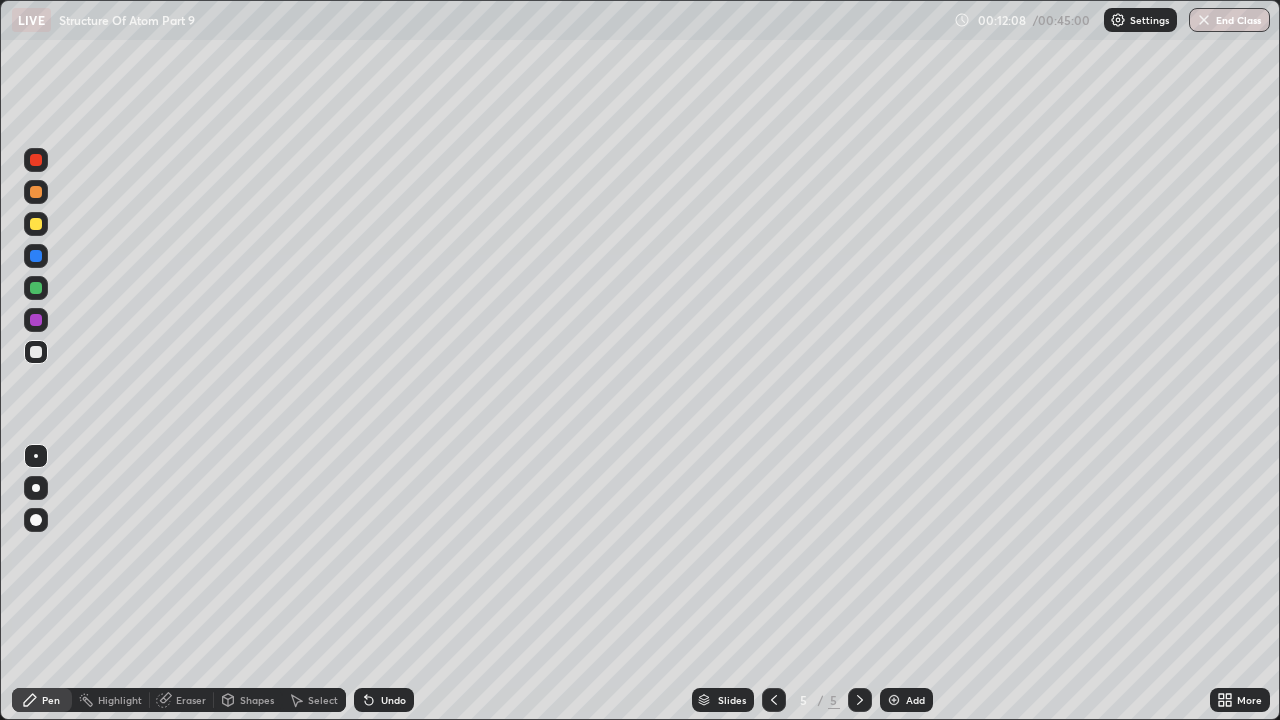click on "Add" at bounding box center (915, 700) 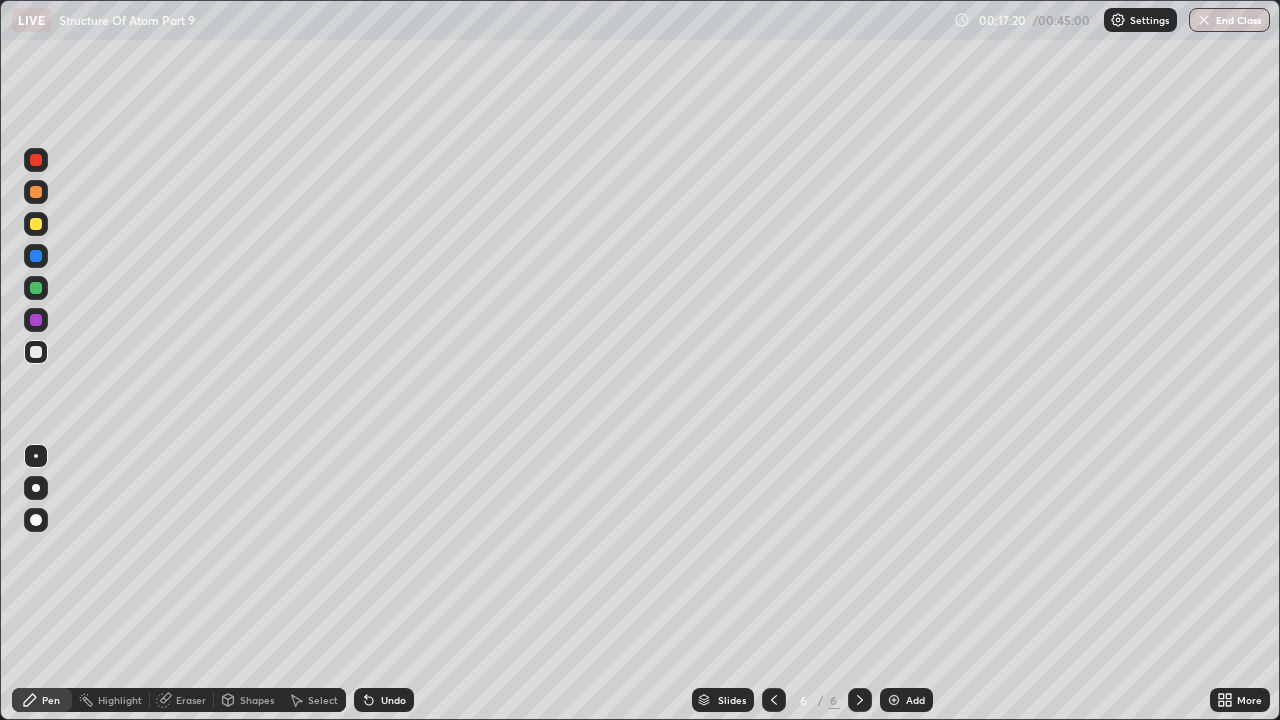 click on "Add" at bounding box center (915, 700) 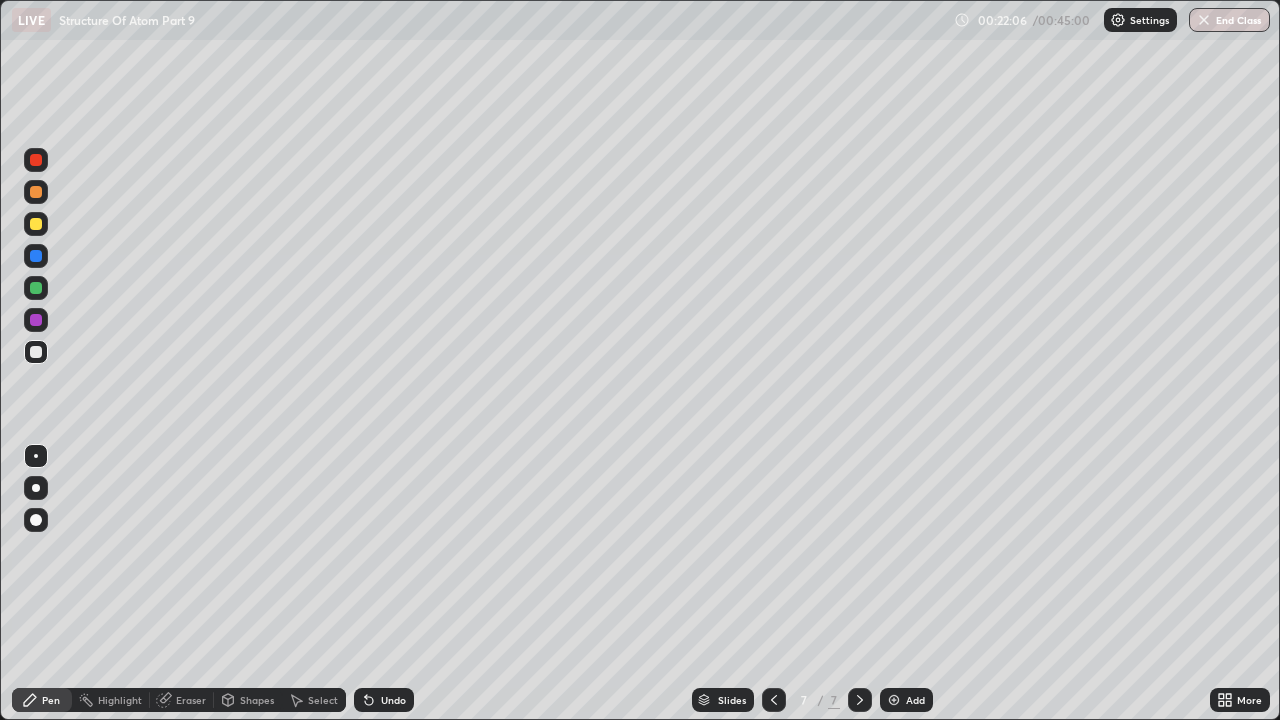 click on "Add" at bounding box center [906, 700] 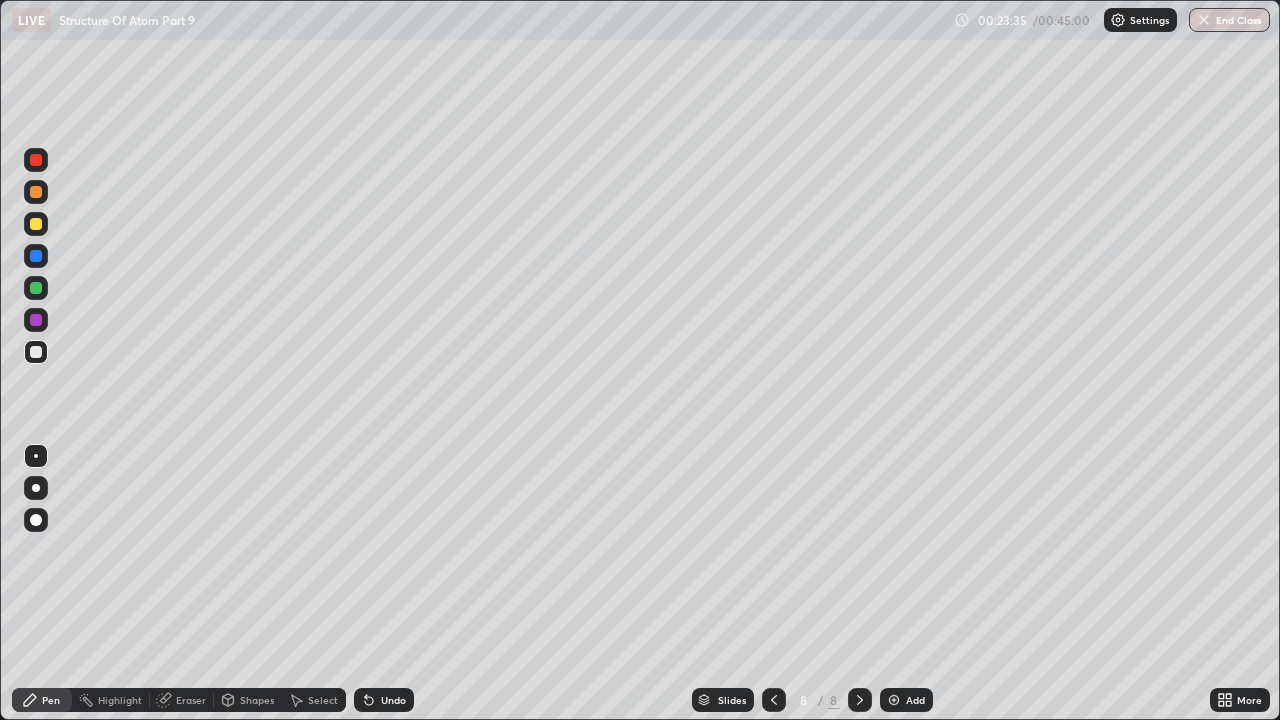 click 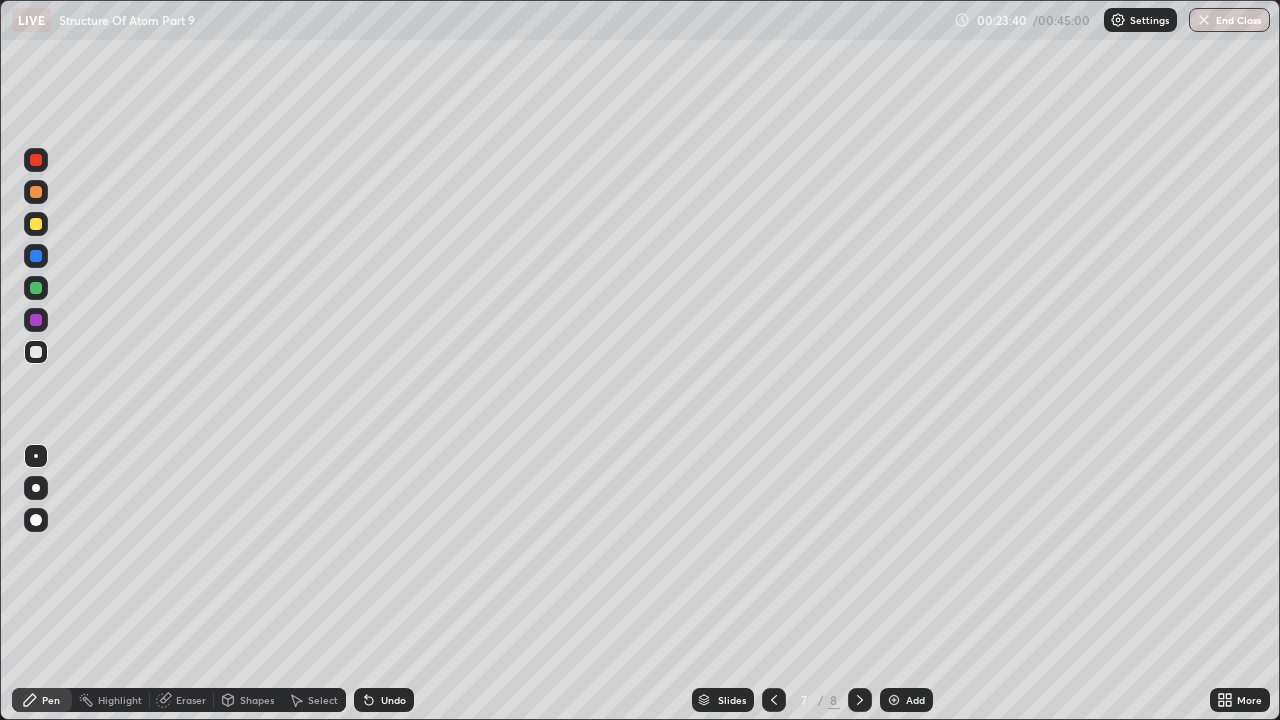 click 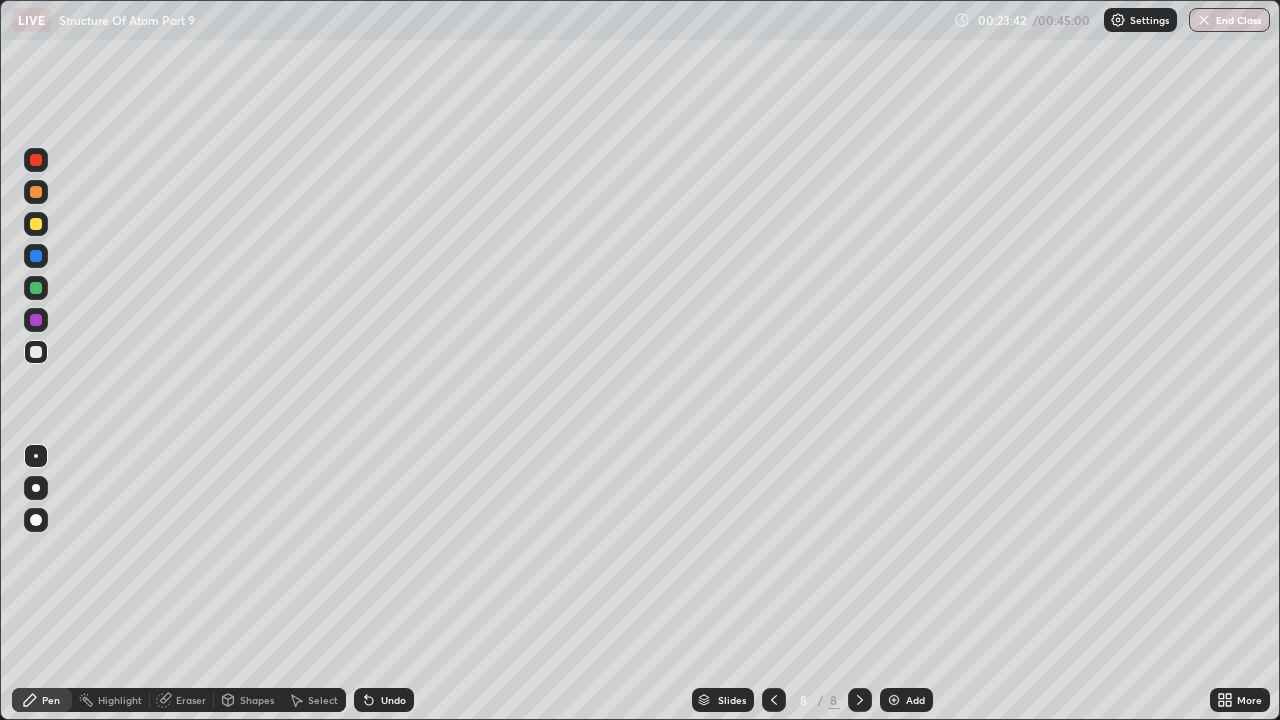 click at bounding box center [860, 700] 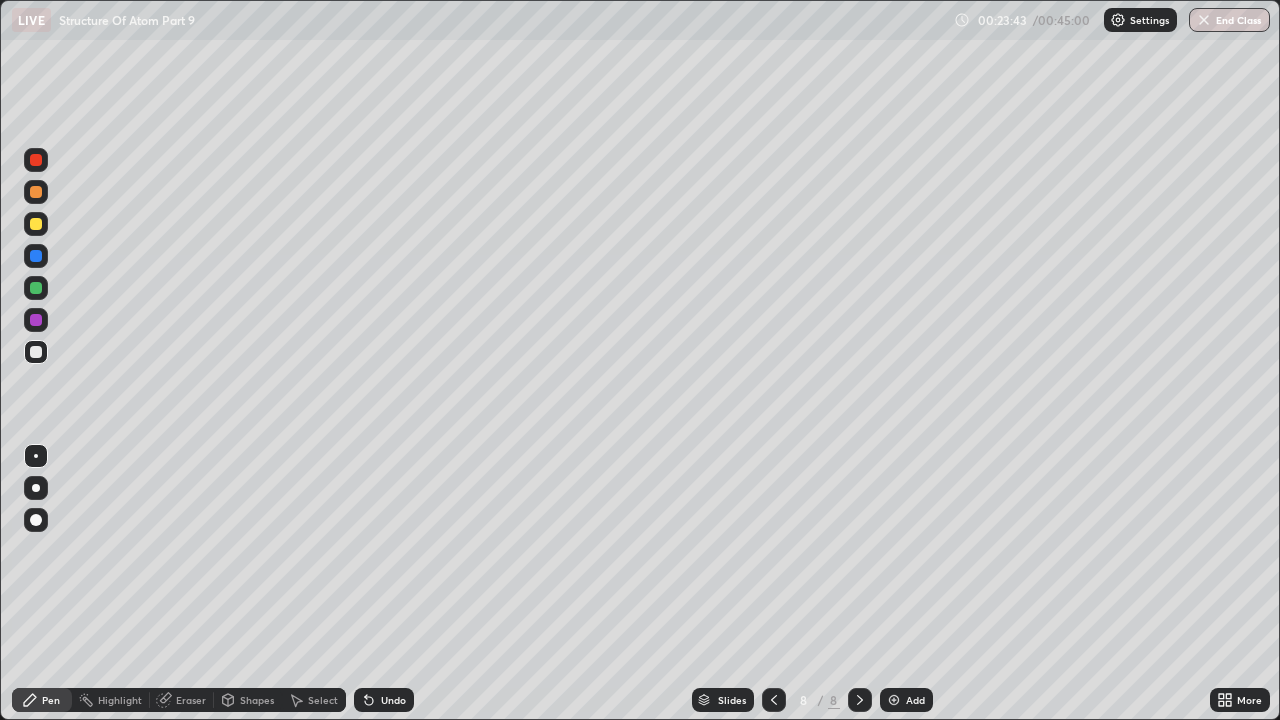 click 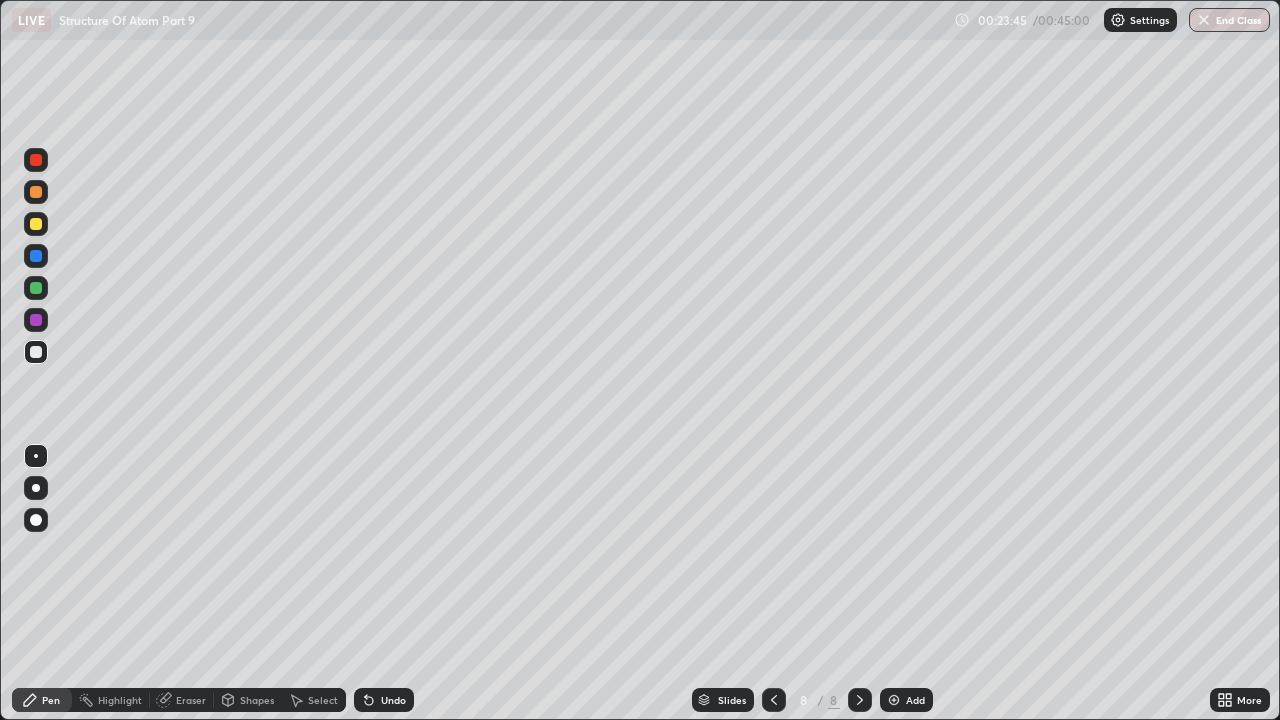click on "Add" at bounding box center (915, 700) 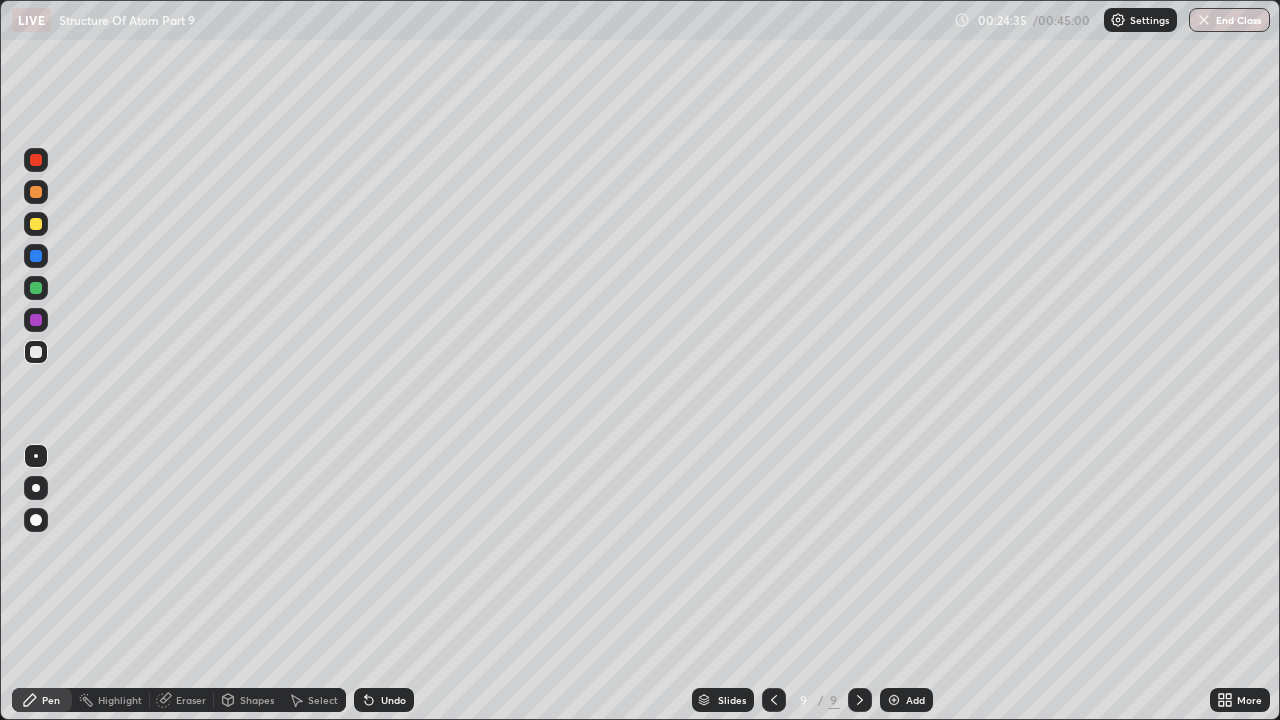 click on "Undo" at bounding box center (393, 700) 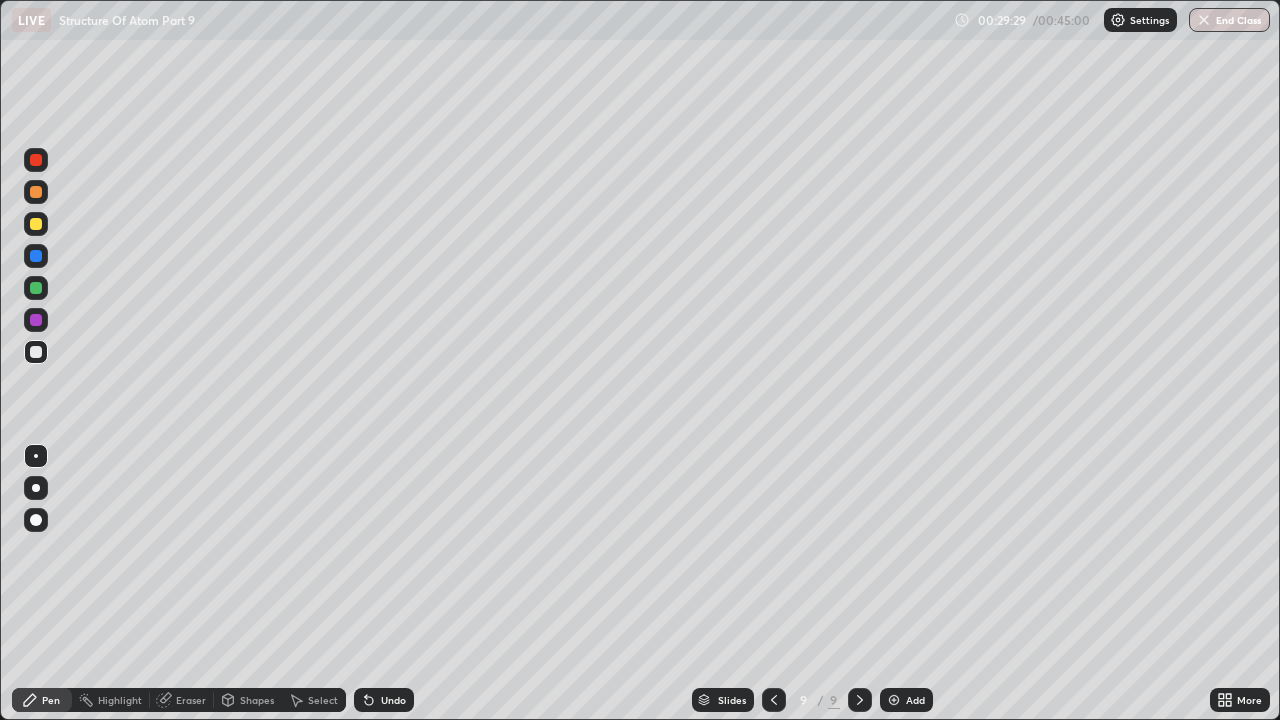 click 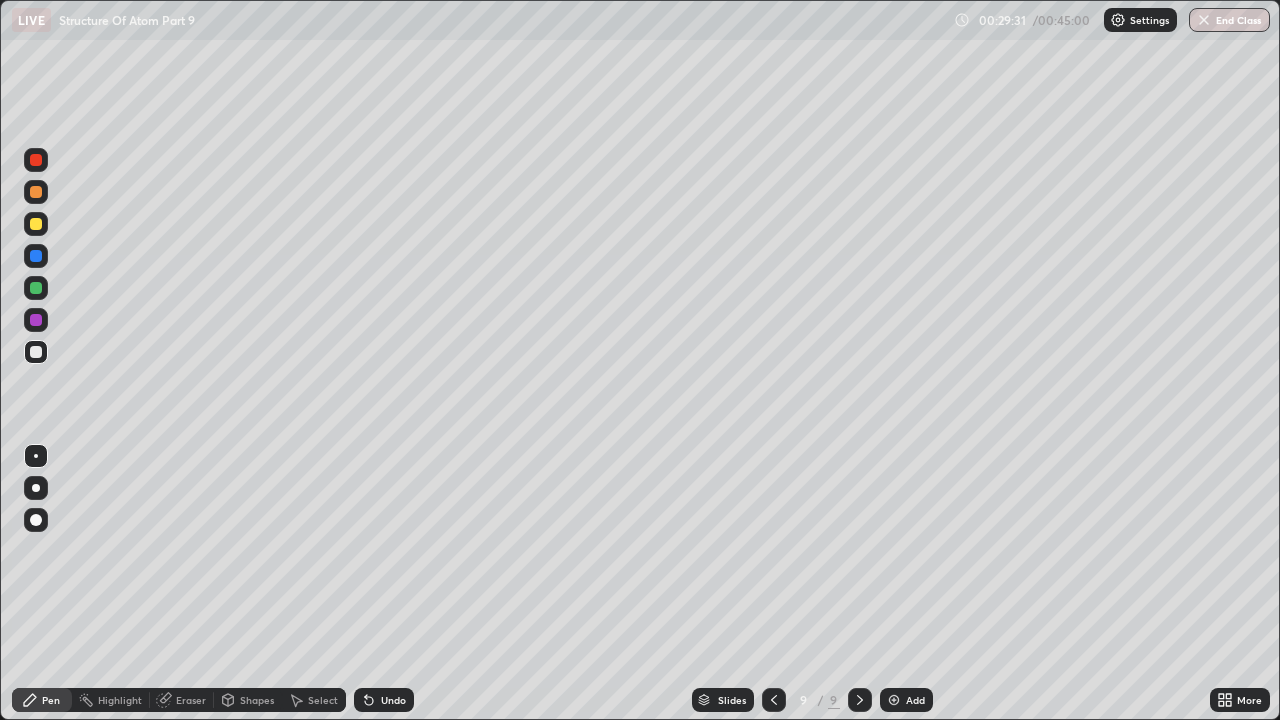 click 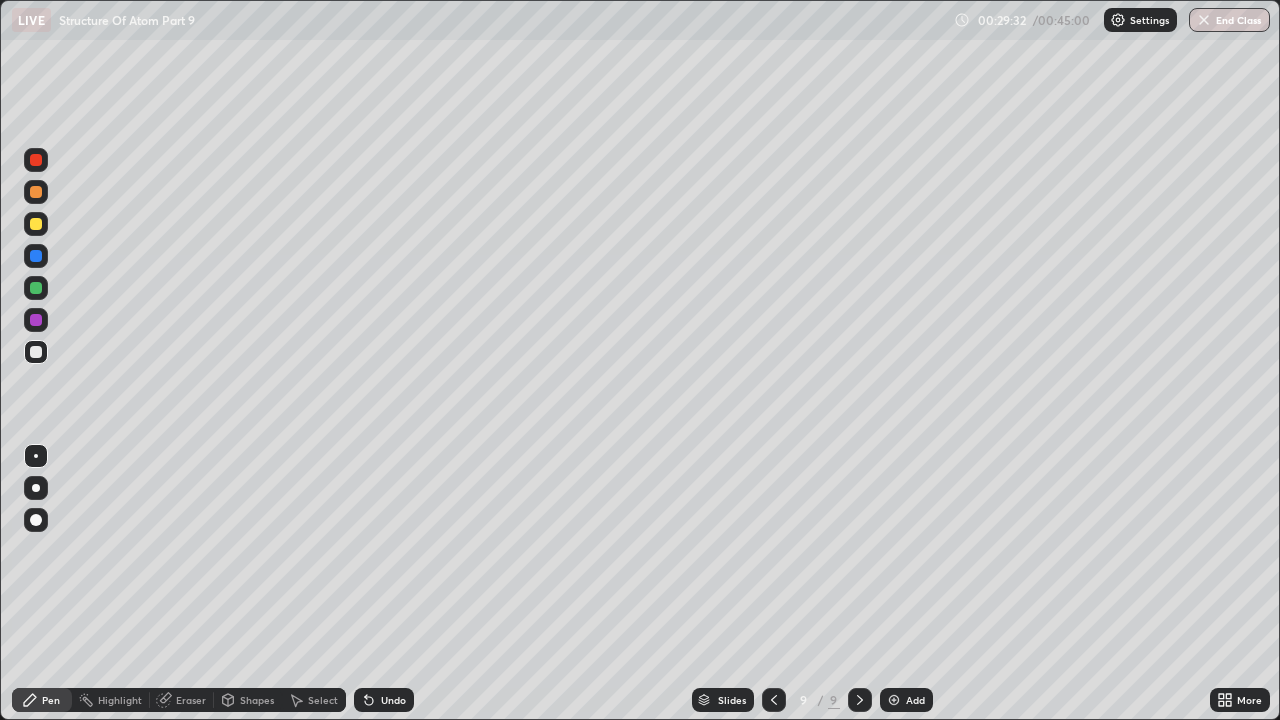 click on "Add" at bounding box center [915, 700] 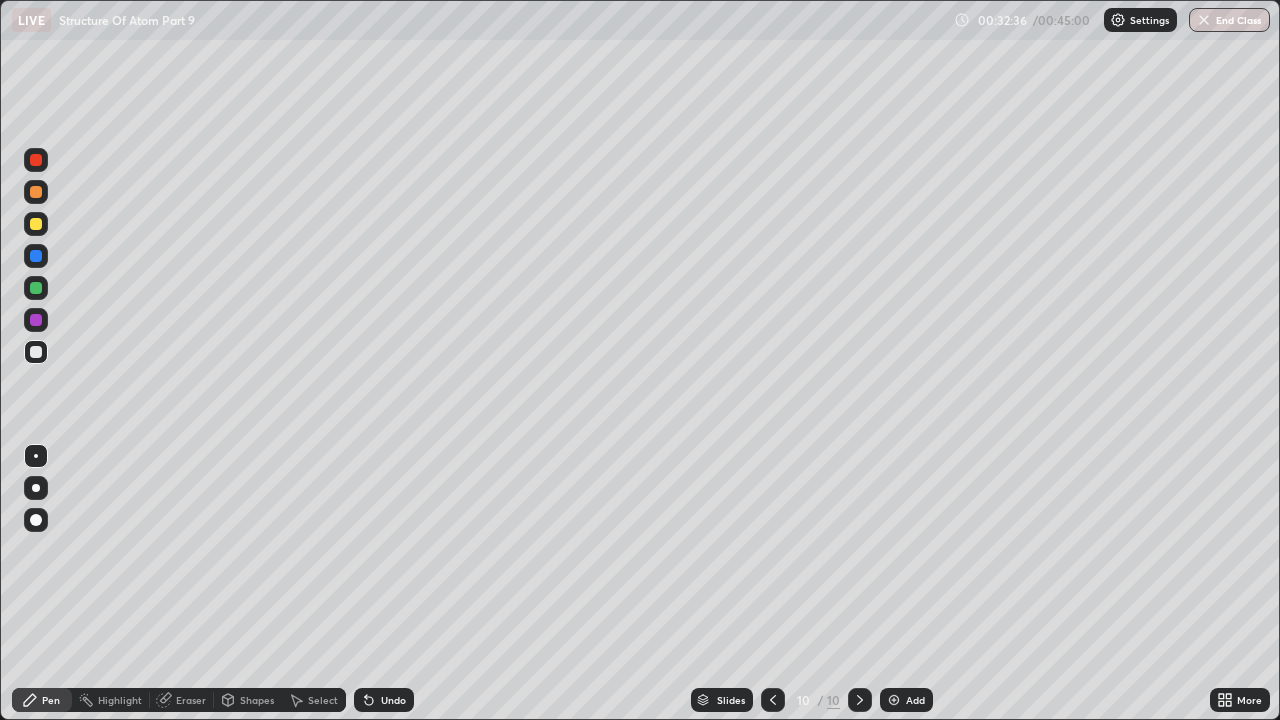 click 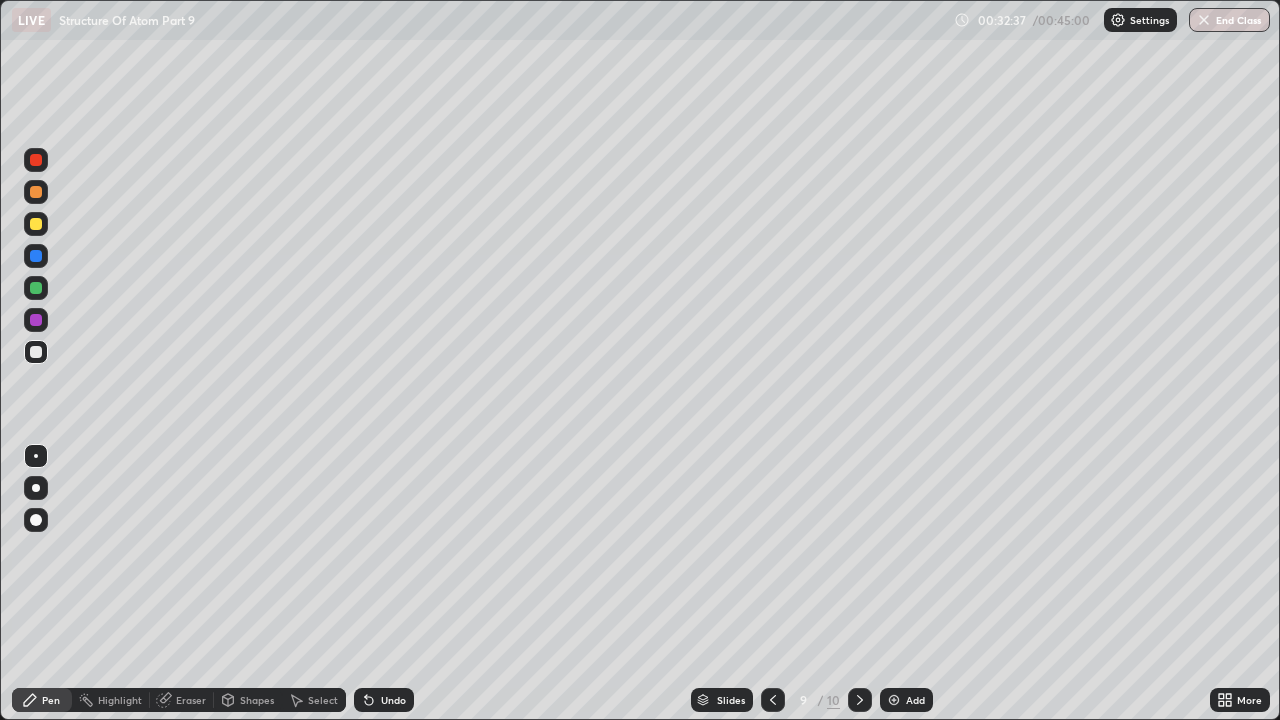 click 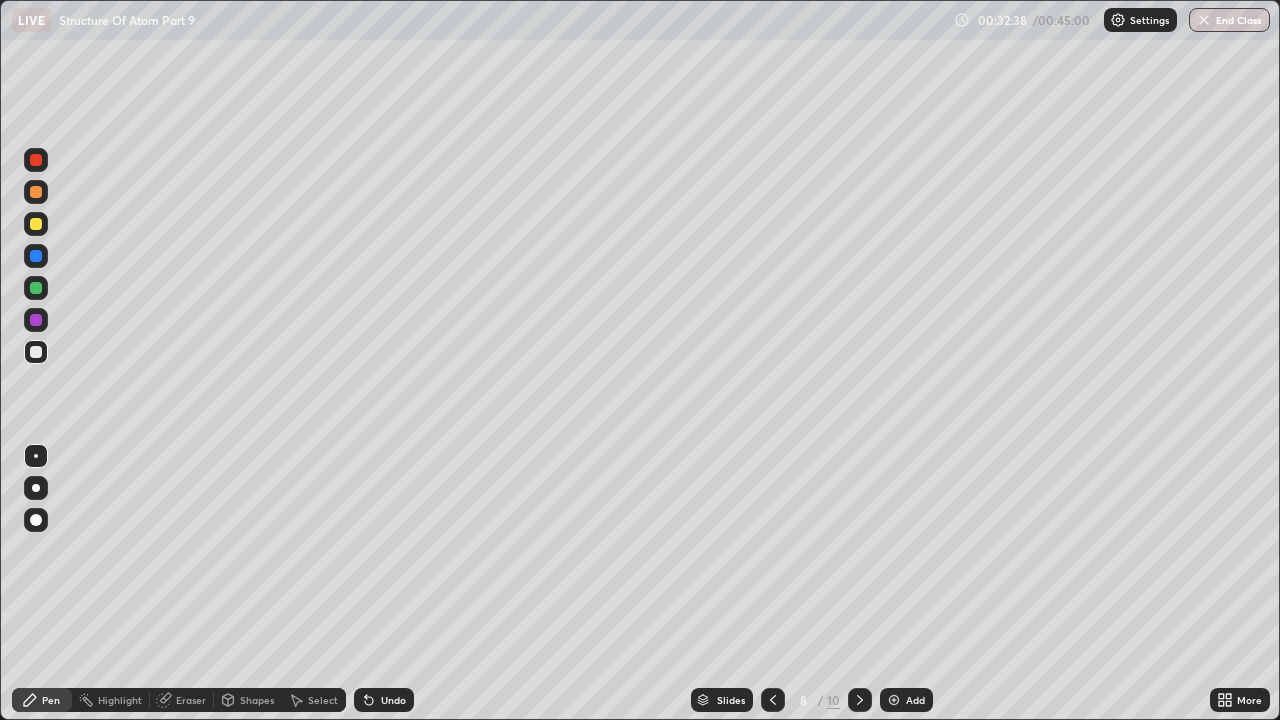click 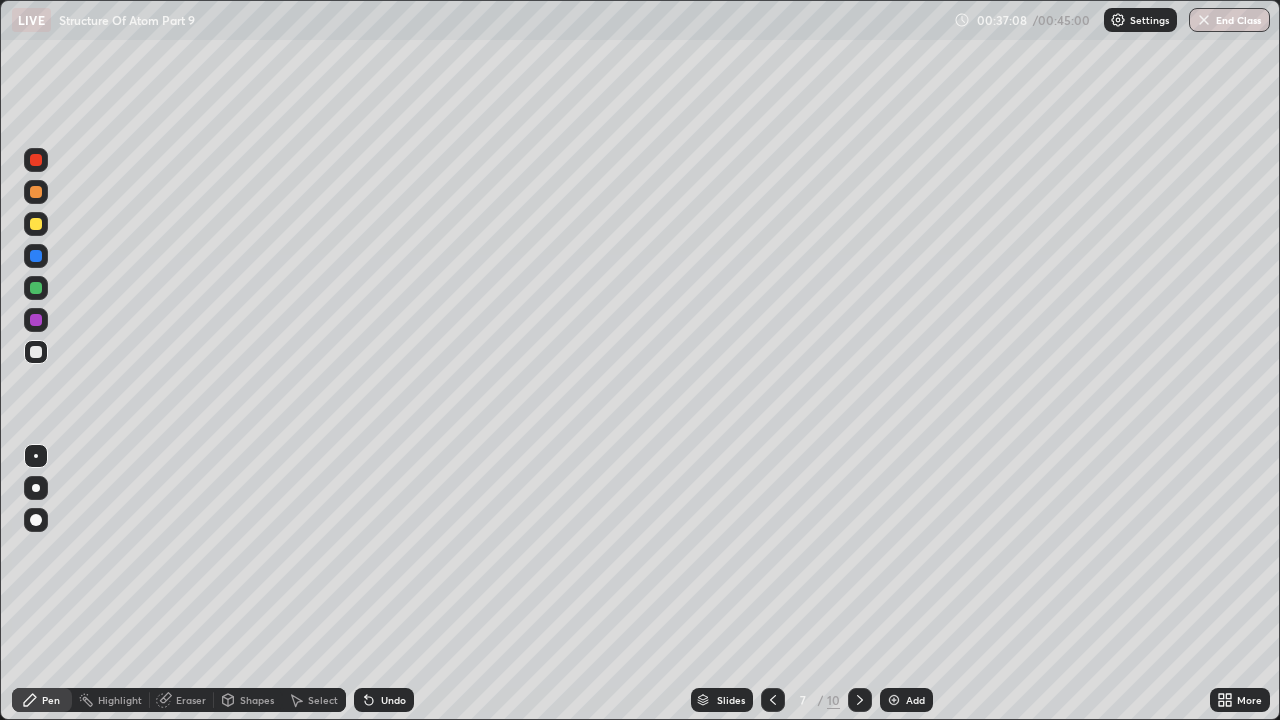 click at bounding box center (860, 700) 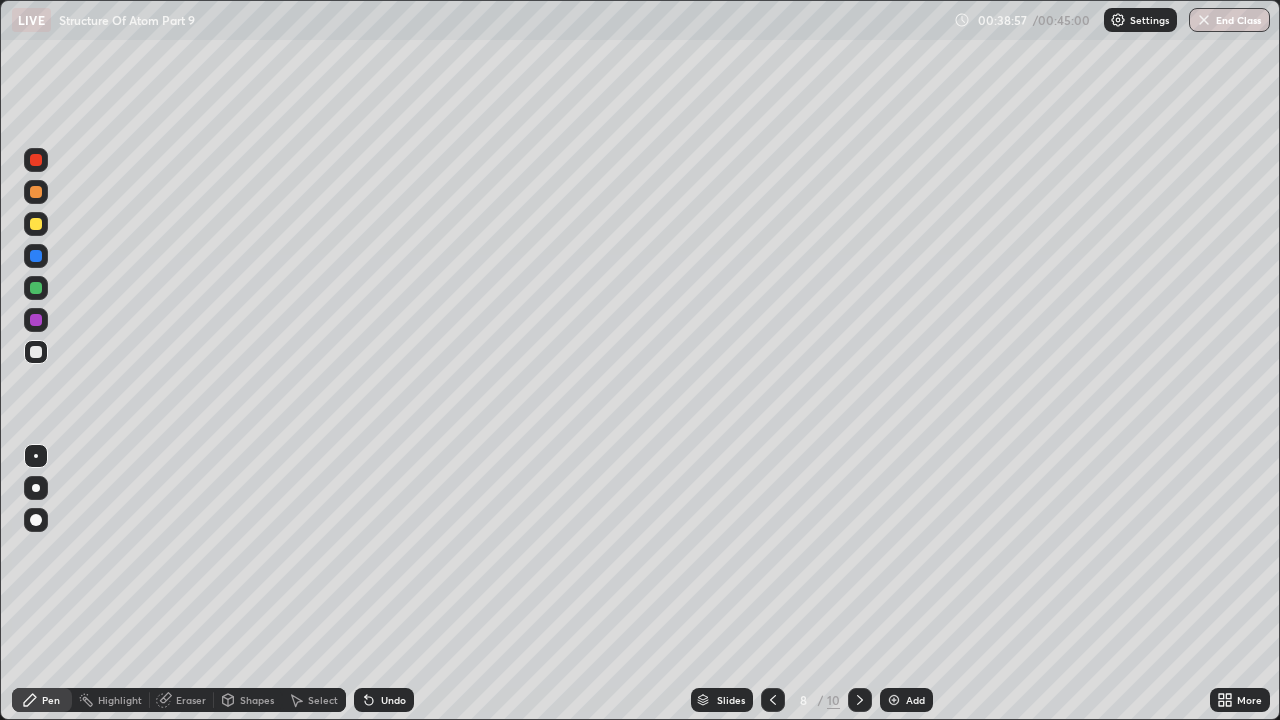click 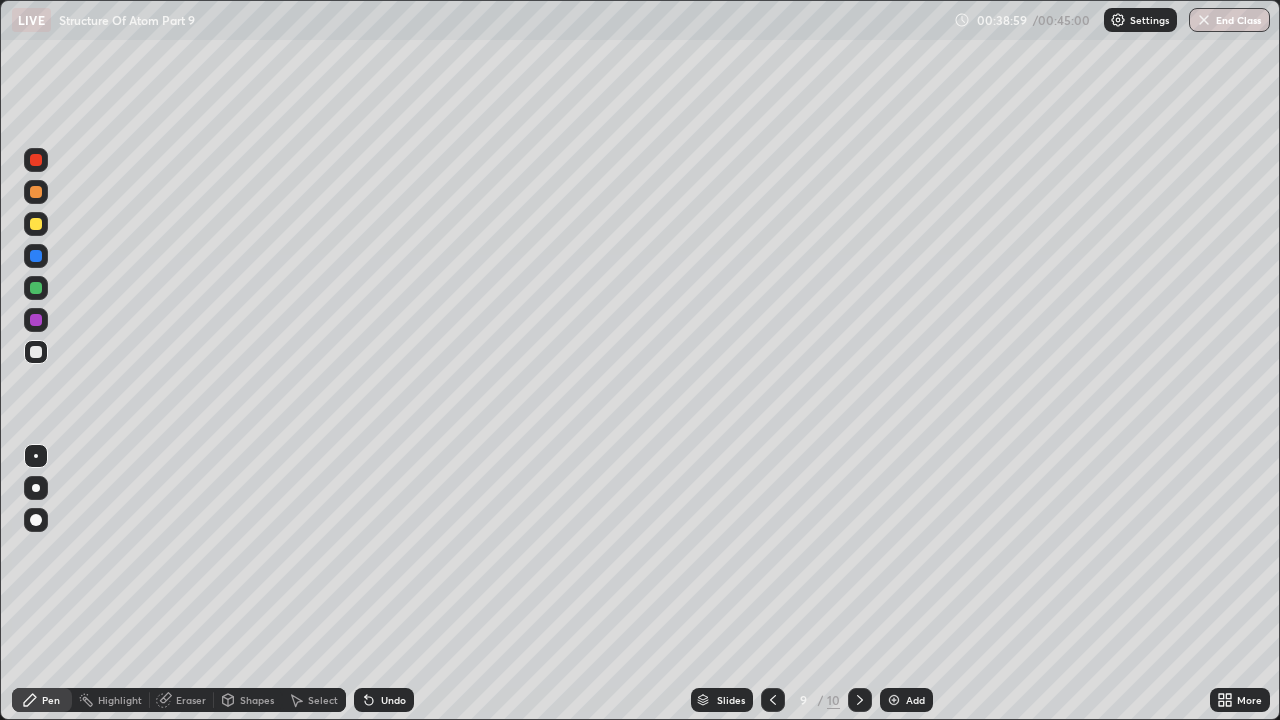 click 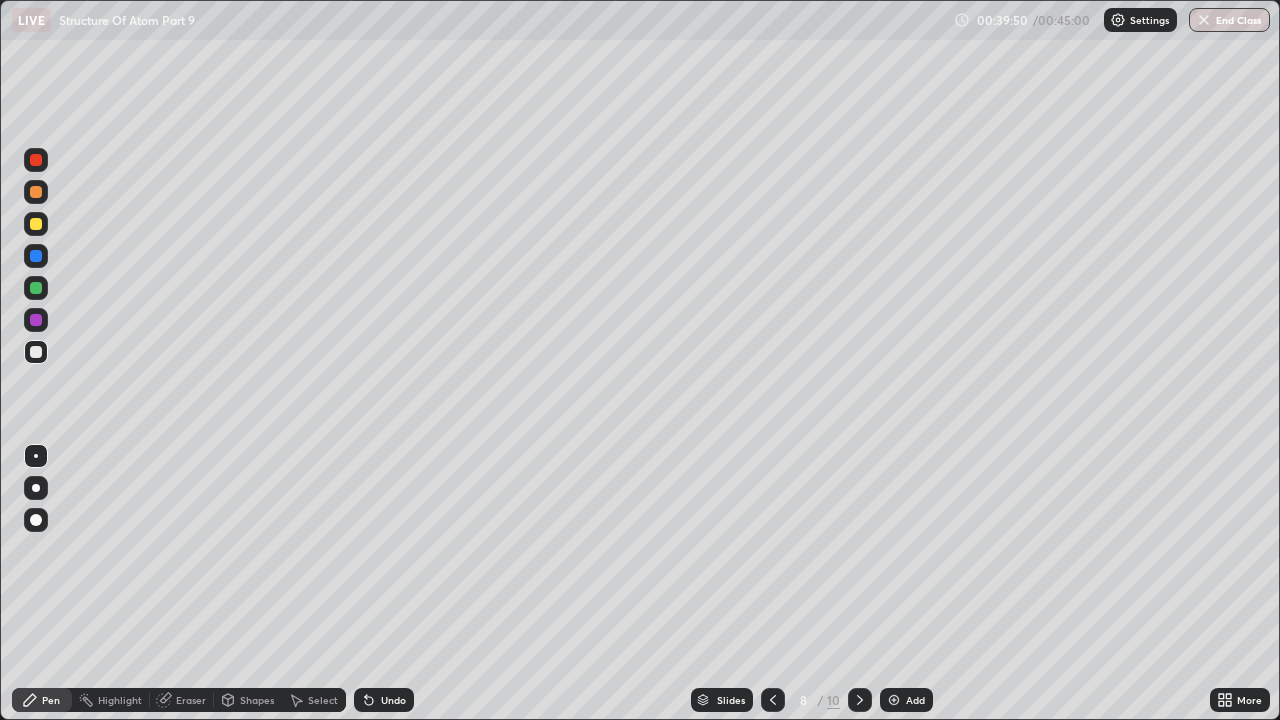 click 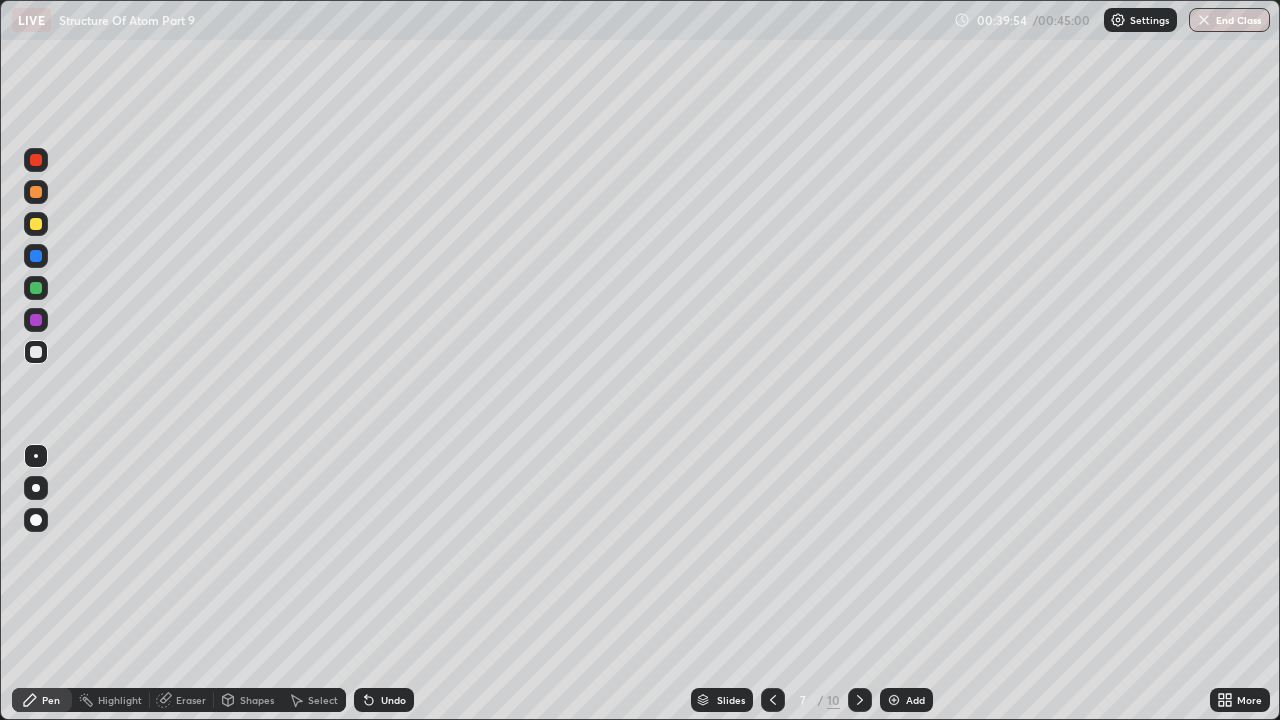 click 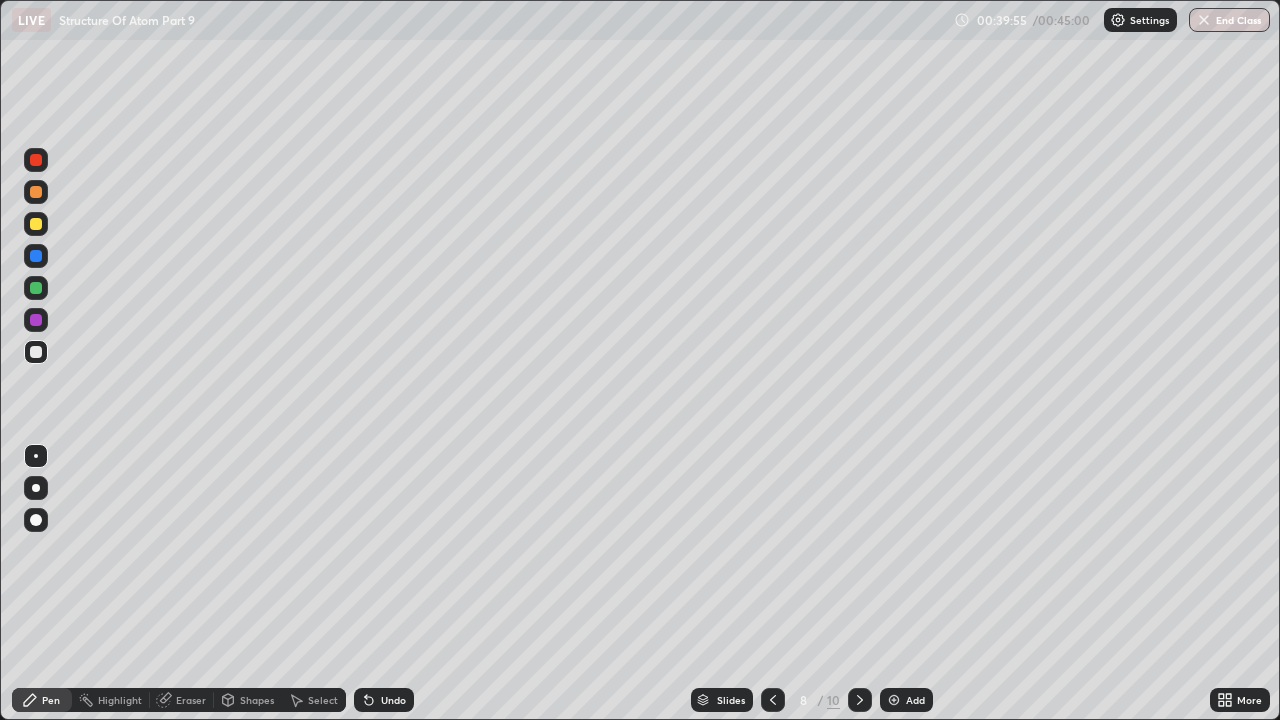 click at bounding box center (860, 700) 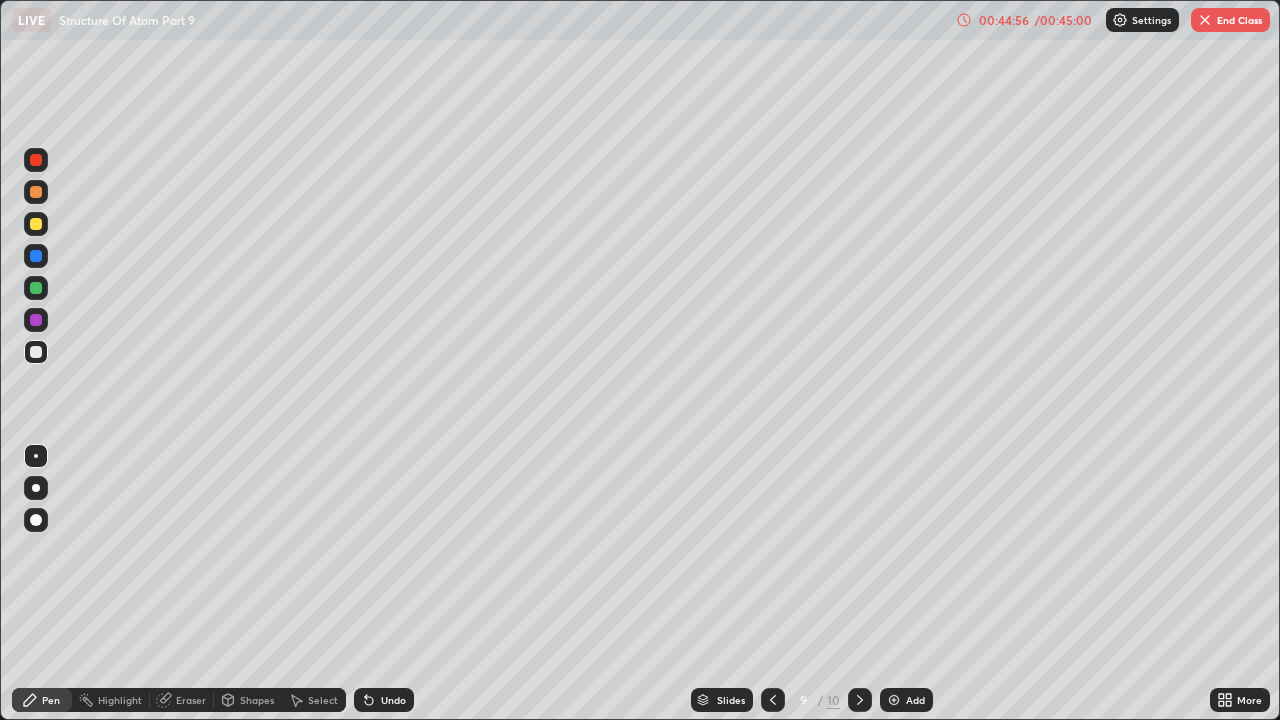 click 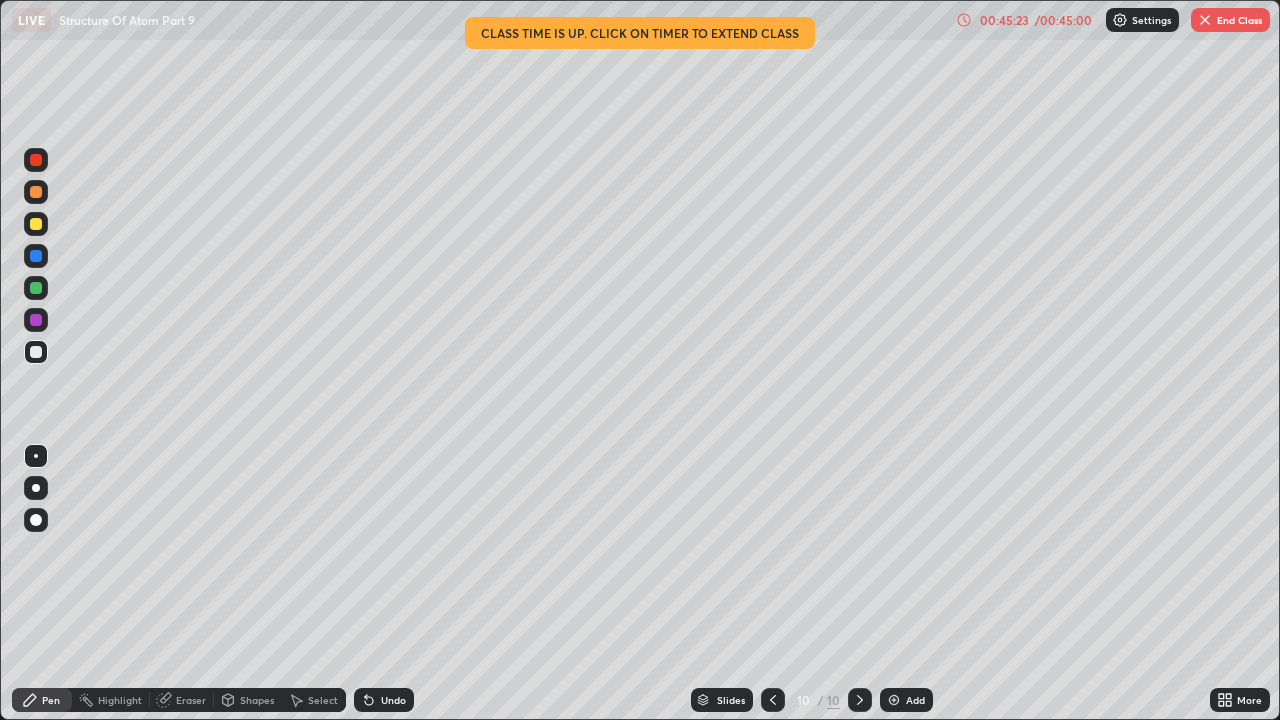 click on "Eraser" at bounding box center [191, 700] 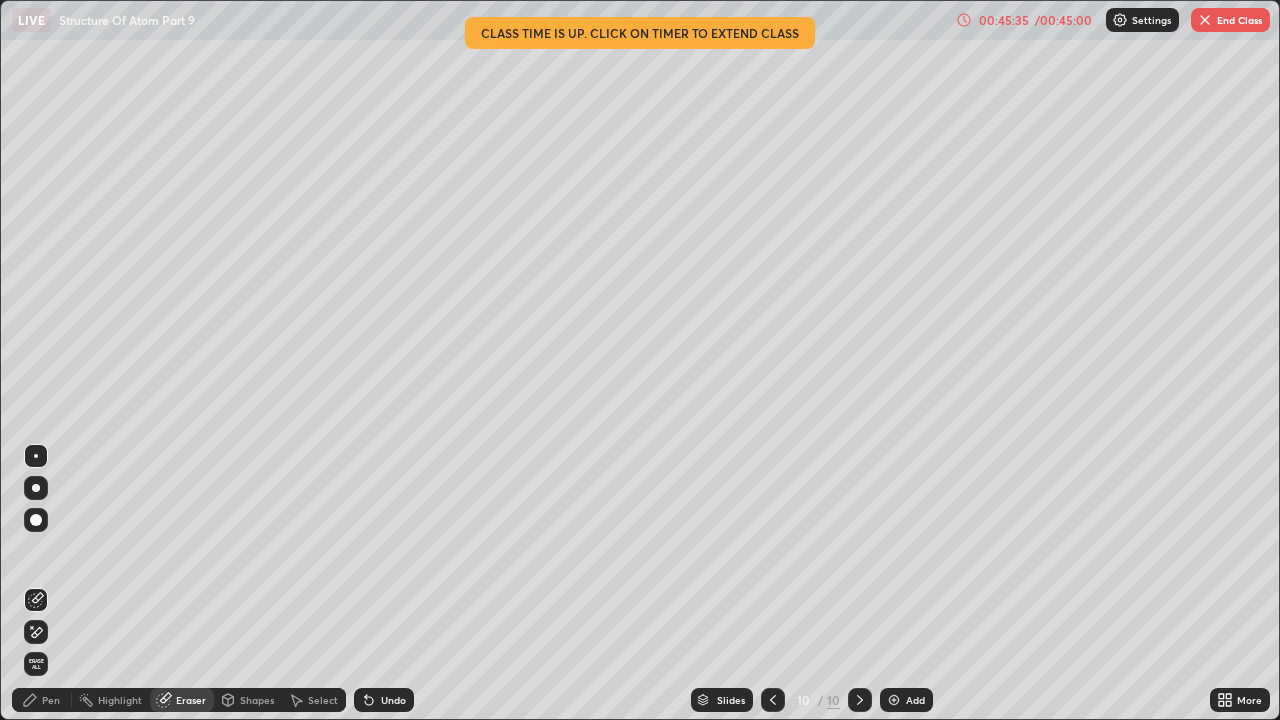 click on "Pen" at bounding box center [51, 700] 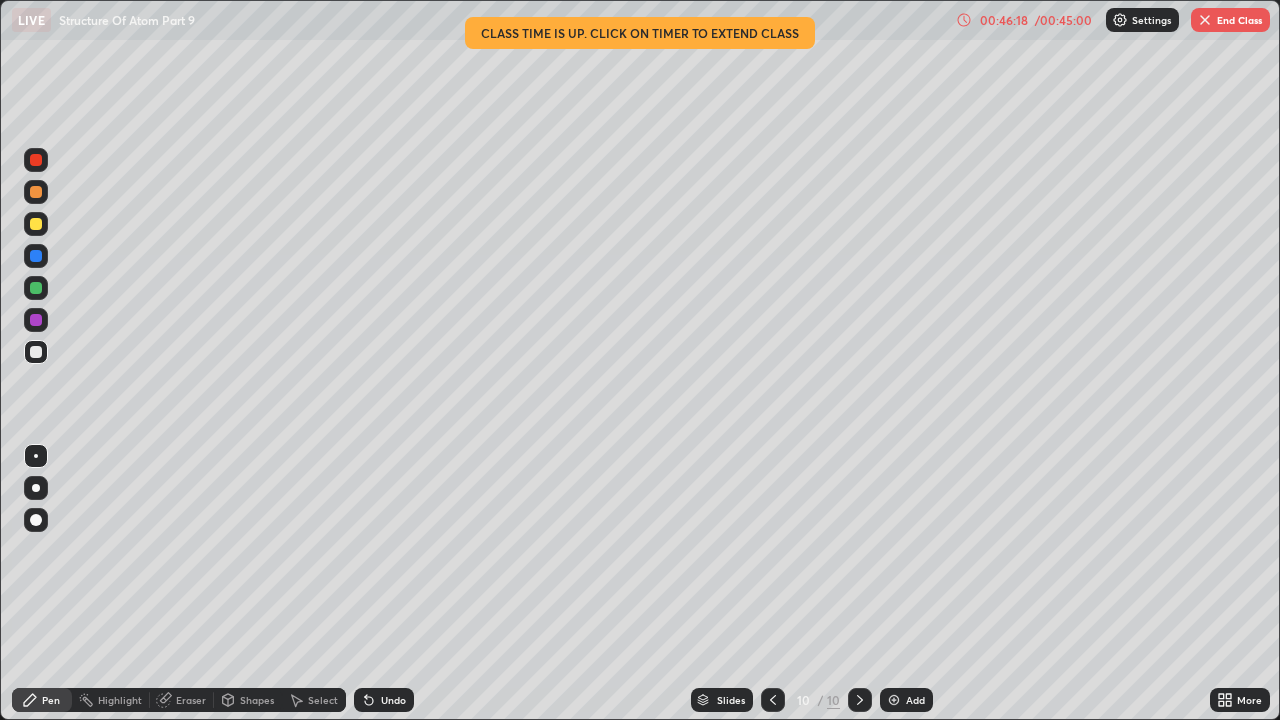 click on "Eraser" at bounding box center (191, 700) 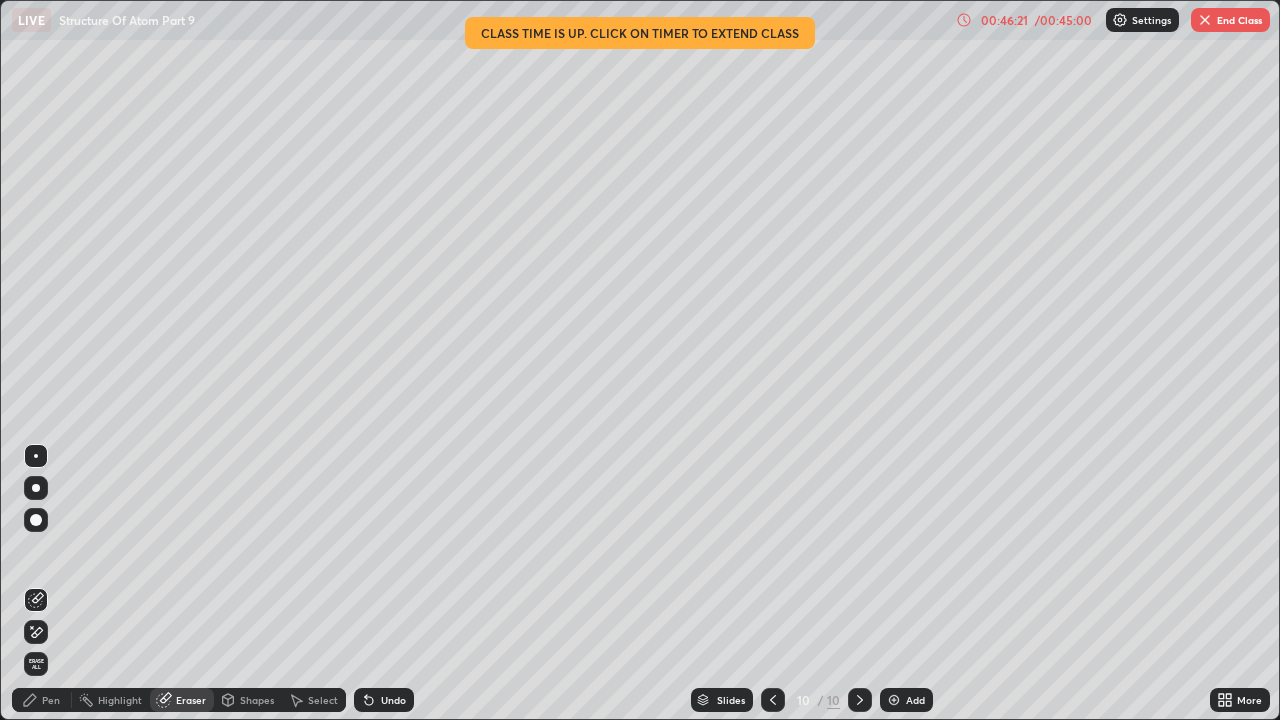 click on "Pen" at bounding box center [51, 700] 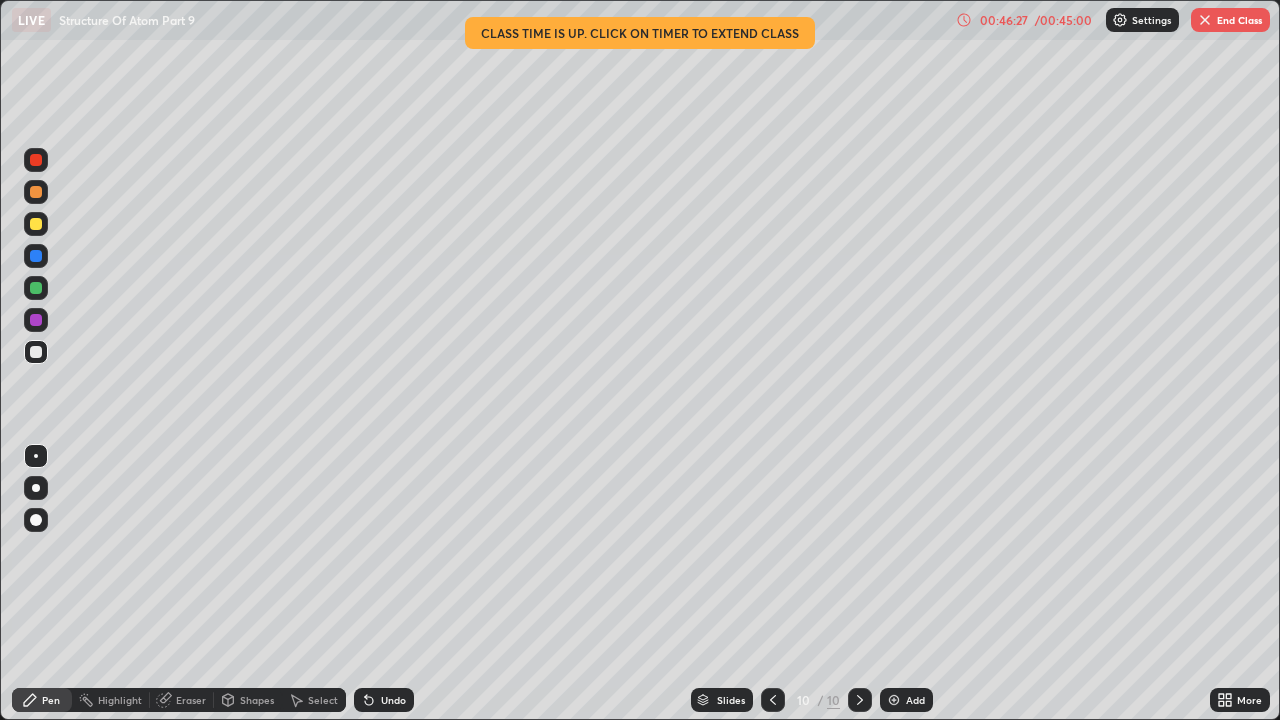 click on "Eraser" at bounding box center [191, 700] 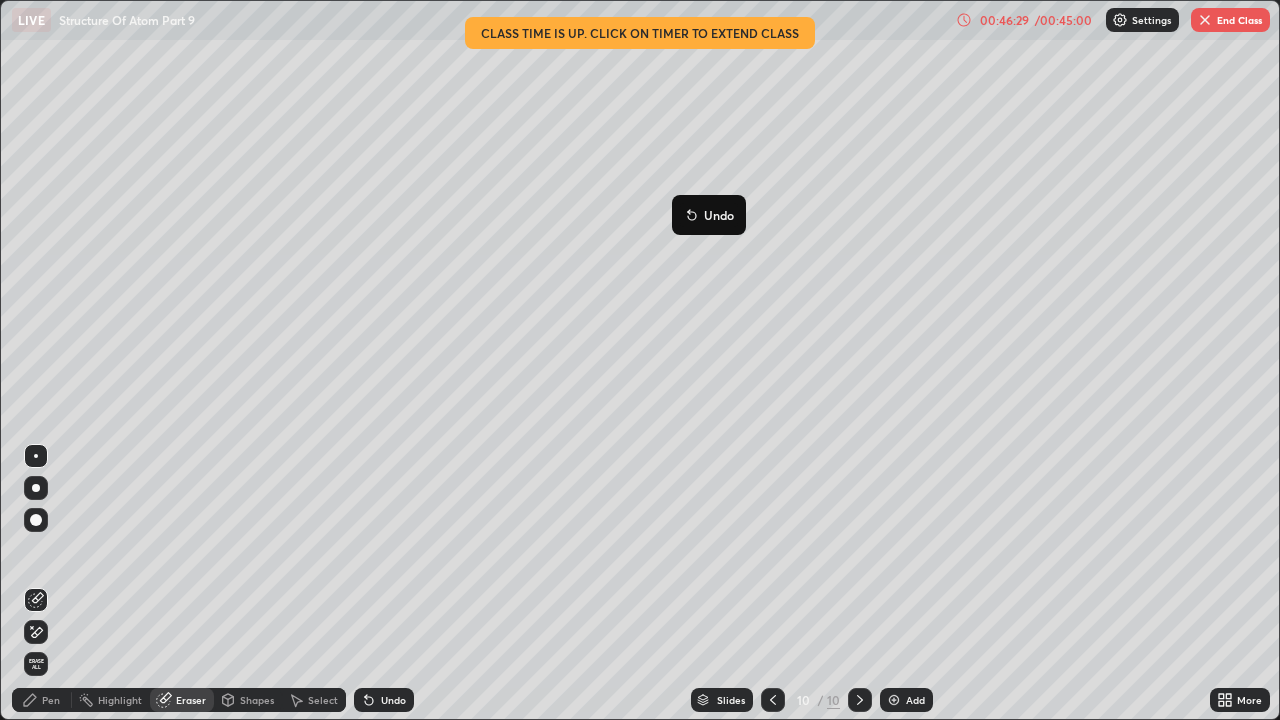 click on "Undo" at bounding box center (709, 215) 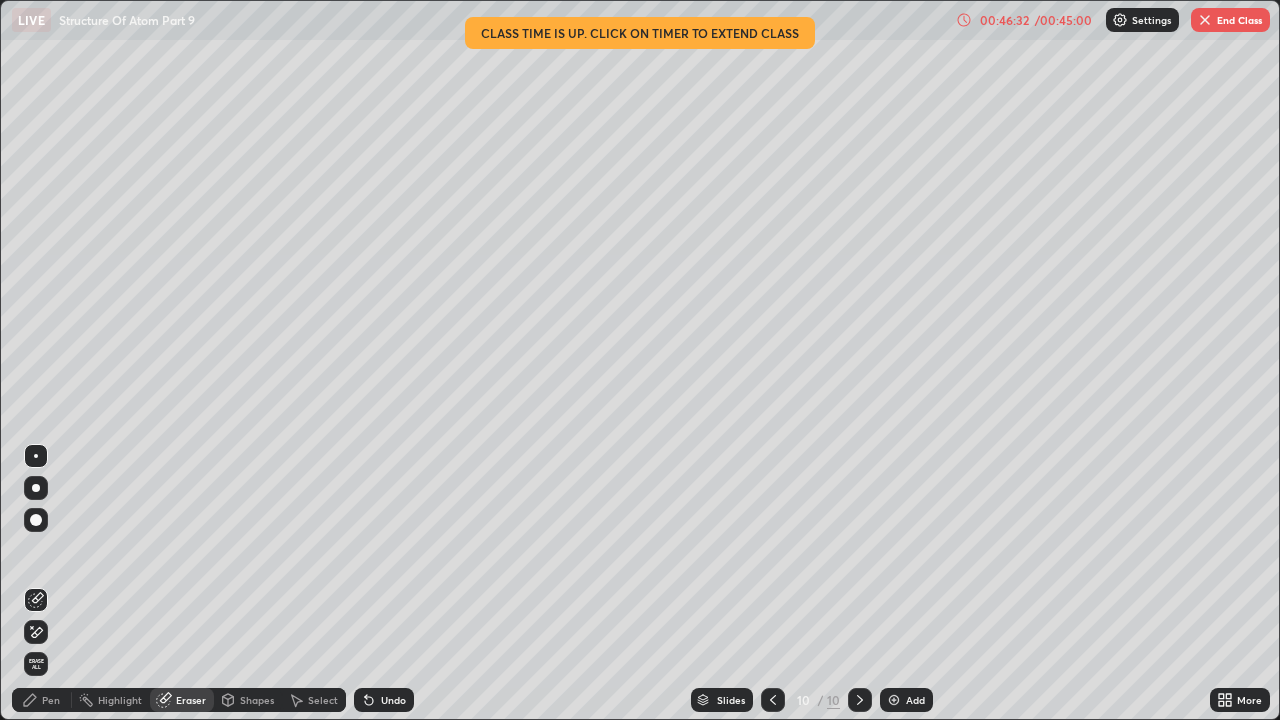 click on "Pen" at bounding box center [42, 700] 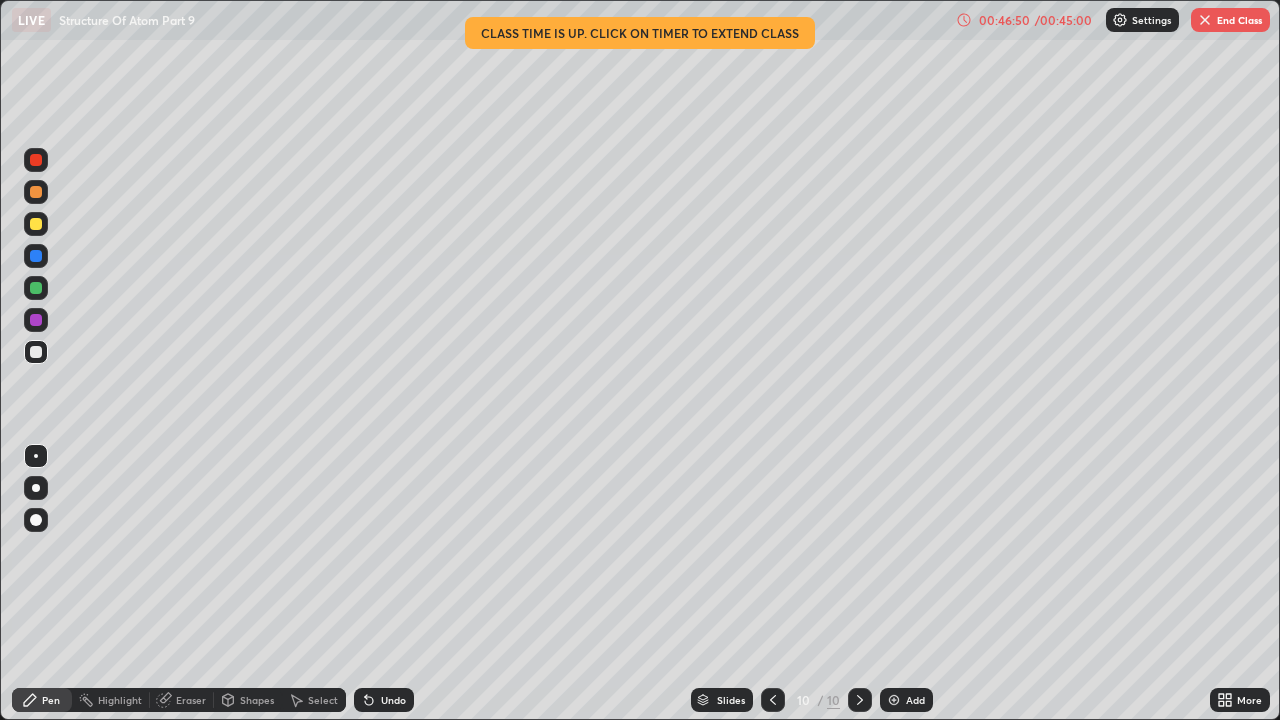 click on "Eraser" at bounding box center [191, 700] 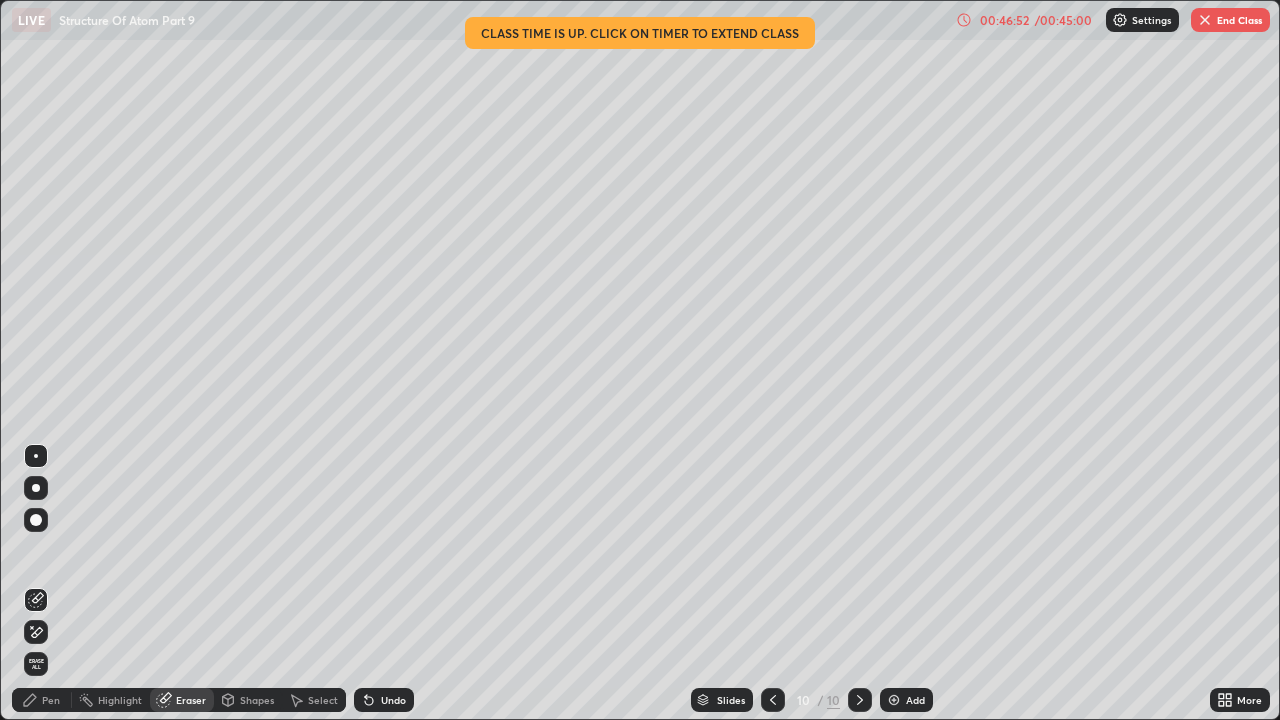 click on "Pen" at bounding box center (51, 700) 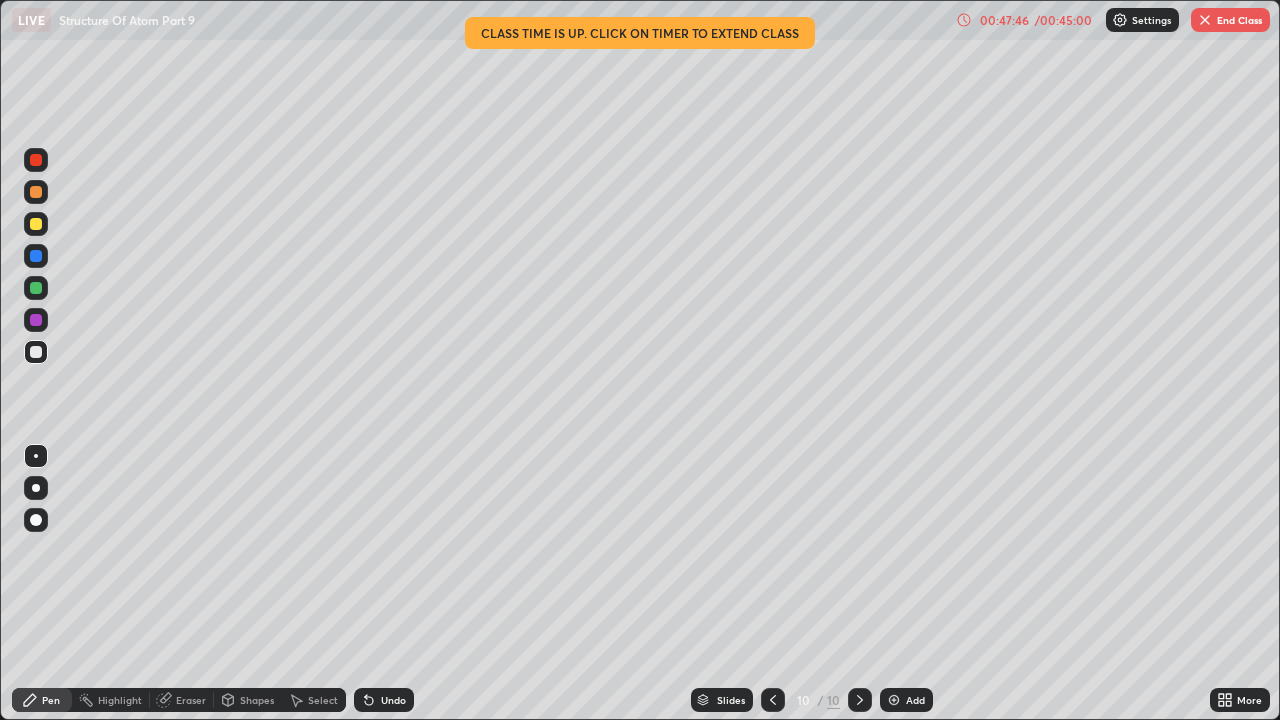 click on "End Class" at bounding box center [1230, 20] 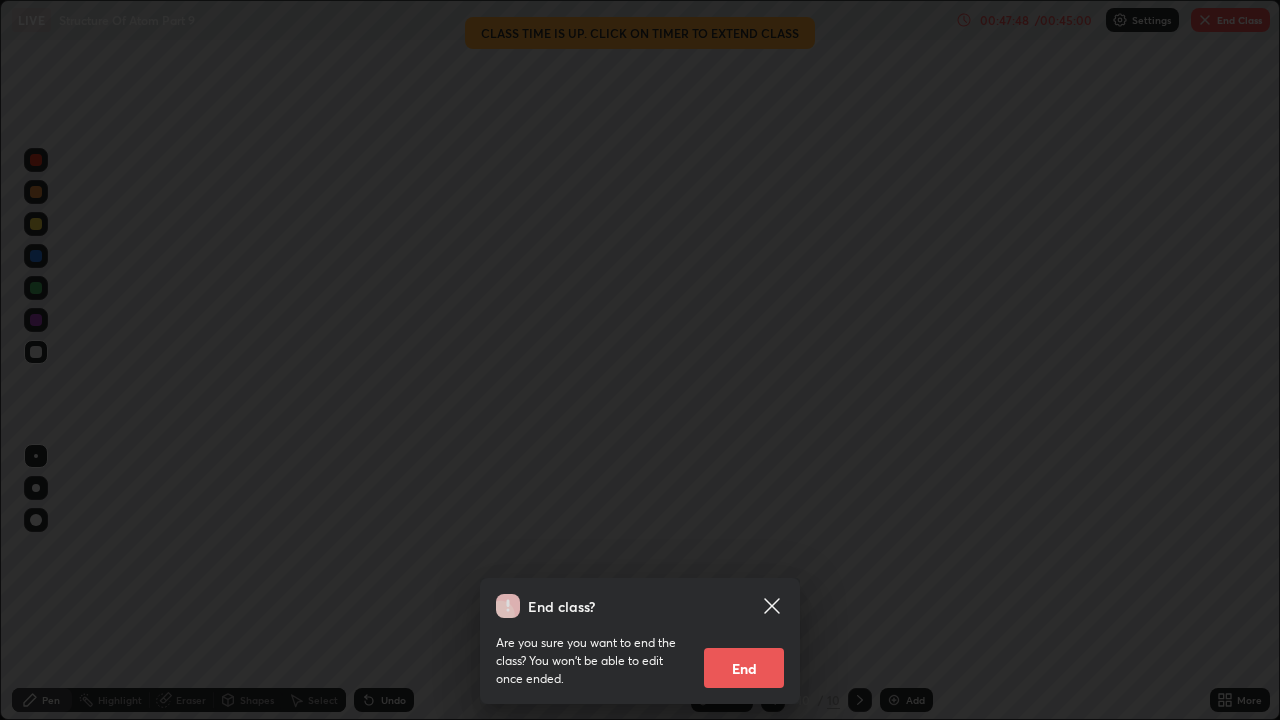 click on "End" at bounding box center (744, 668) 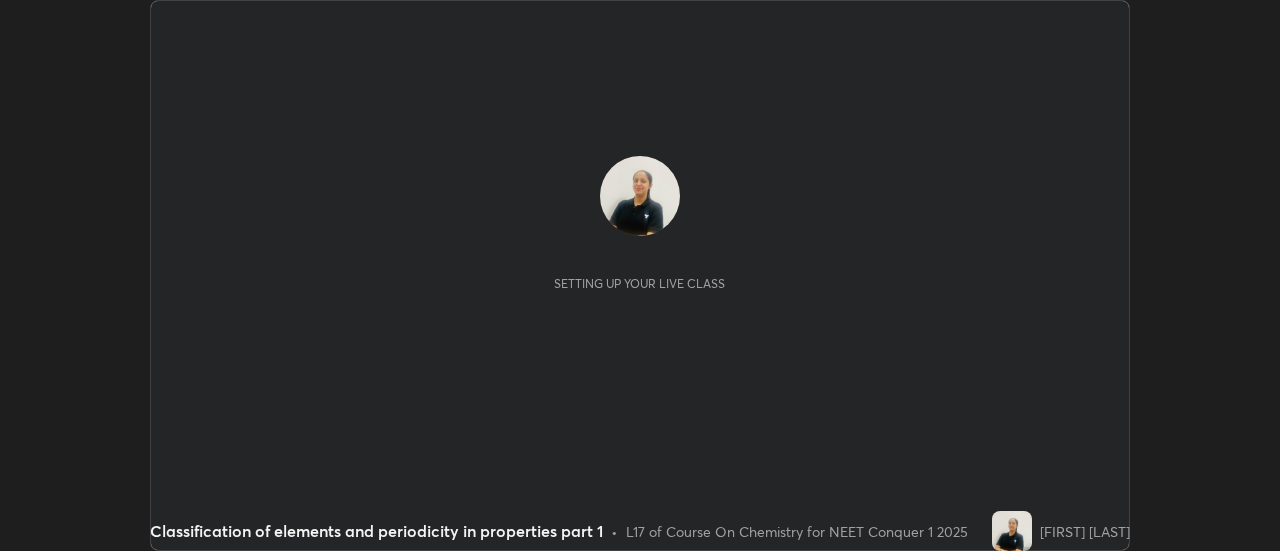 scroll, scrollTop: 0, scrollLeft: 0, axis: both 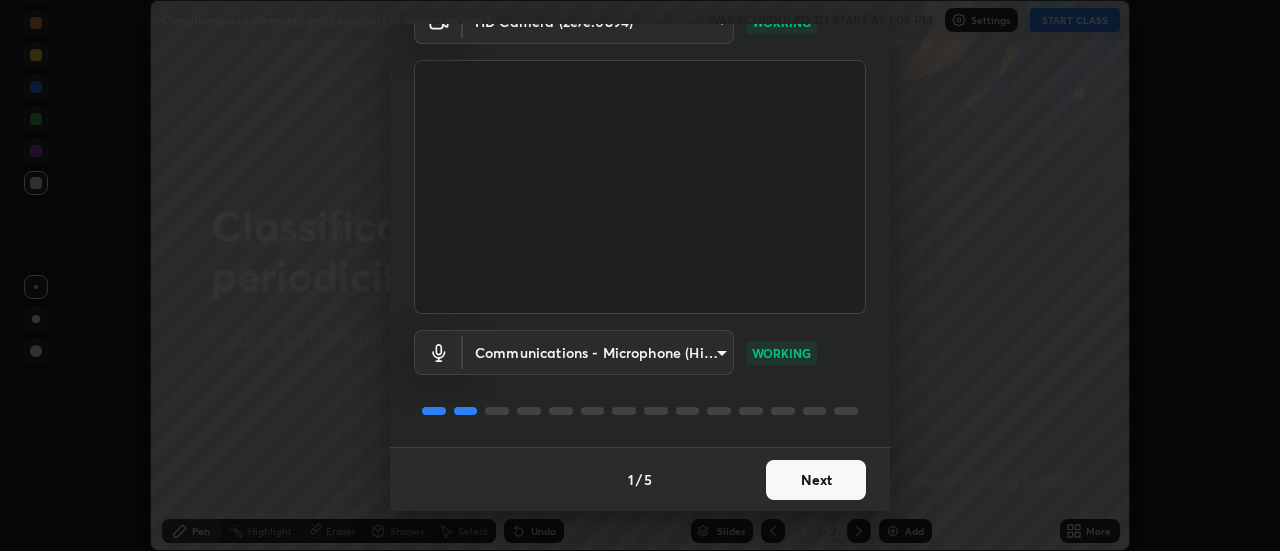 click on "Next" at bounding box center [816, 480] 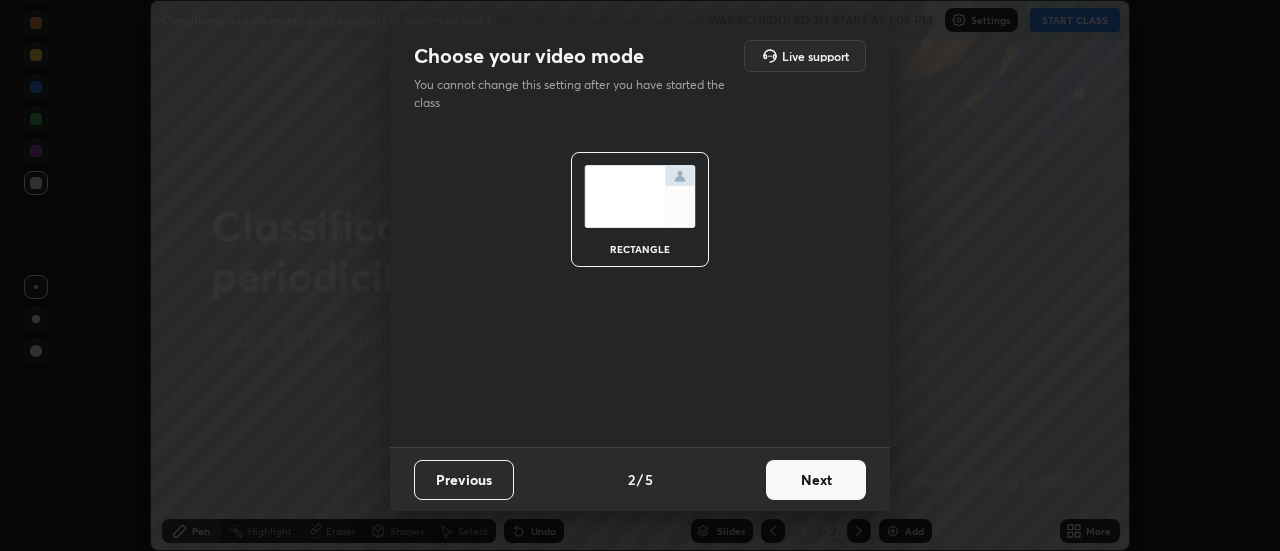 click on "Next" at bounding box center [816, 480] 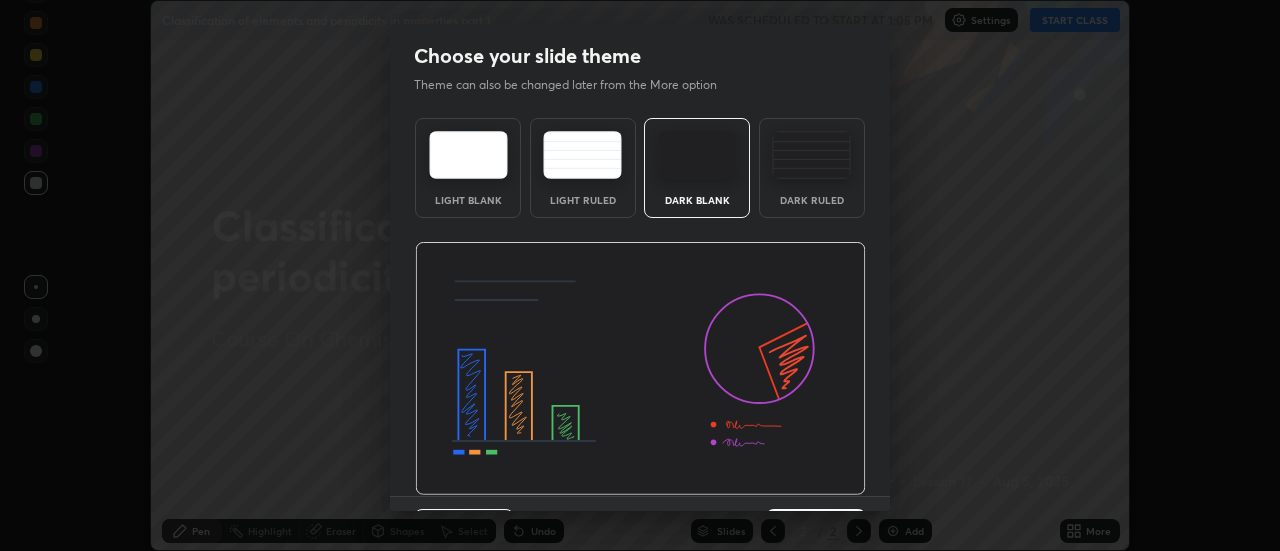 scroll, scrollTop: 49, scrollLeft: 0, axis: vertical 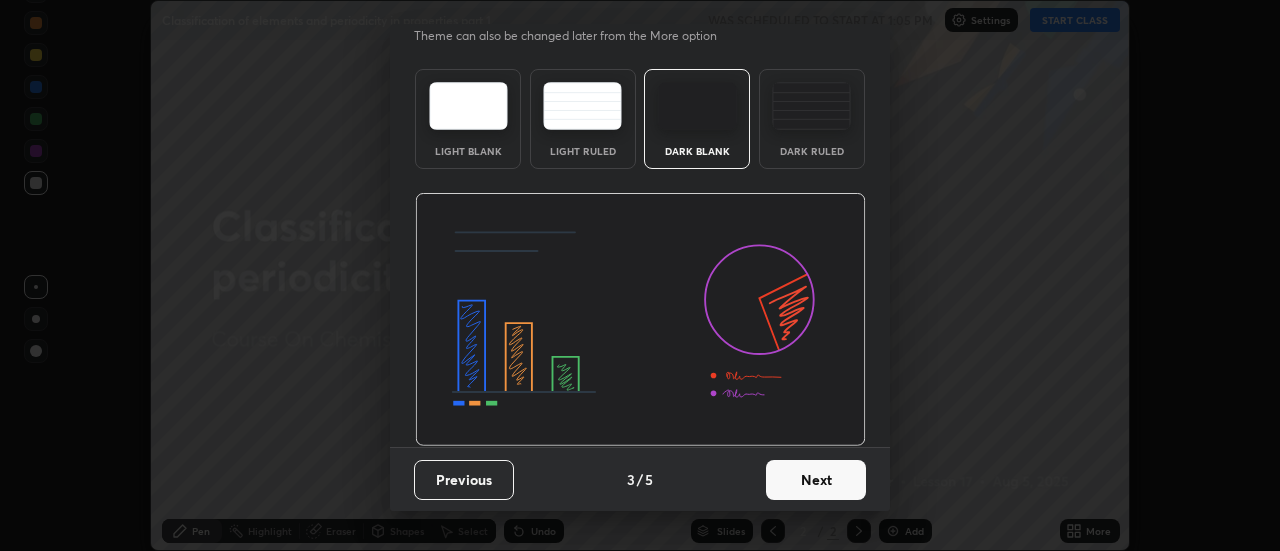 click on "Next" at bounding box center (816, 480) 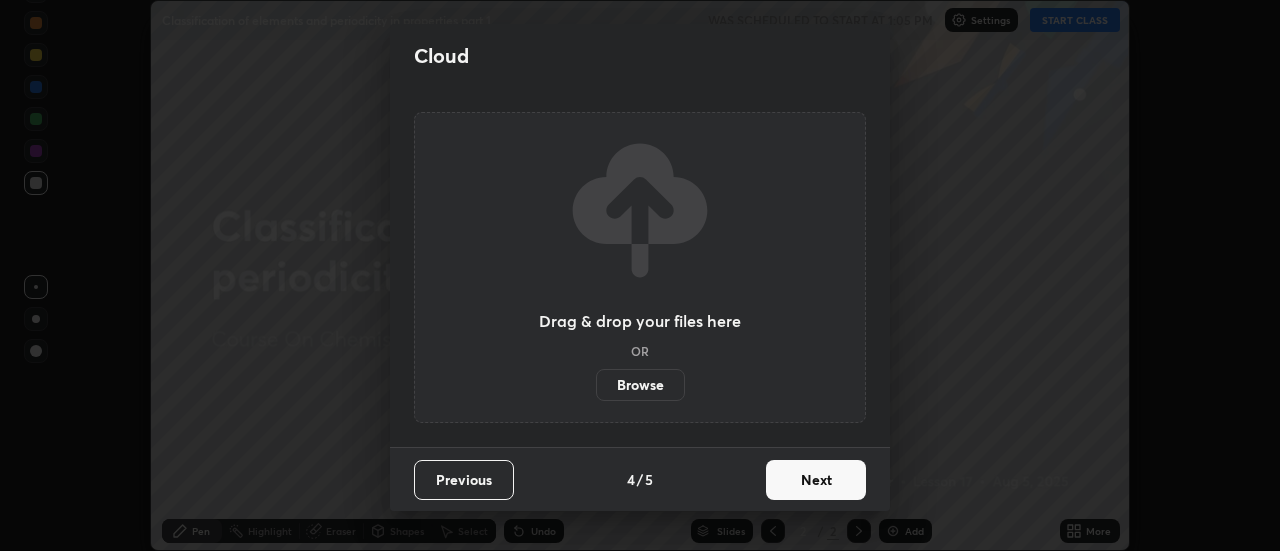 click on "Next" at bounding box center (816, 480) 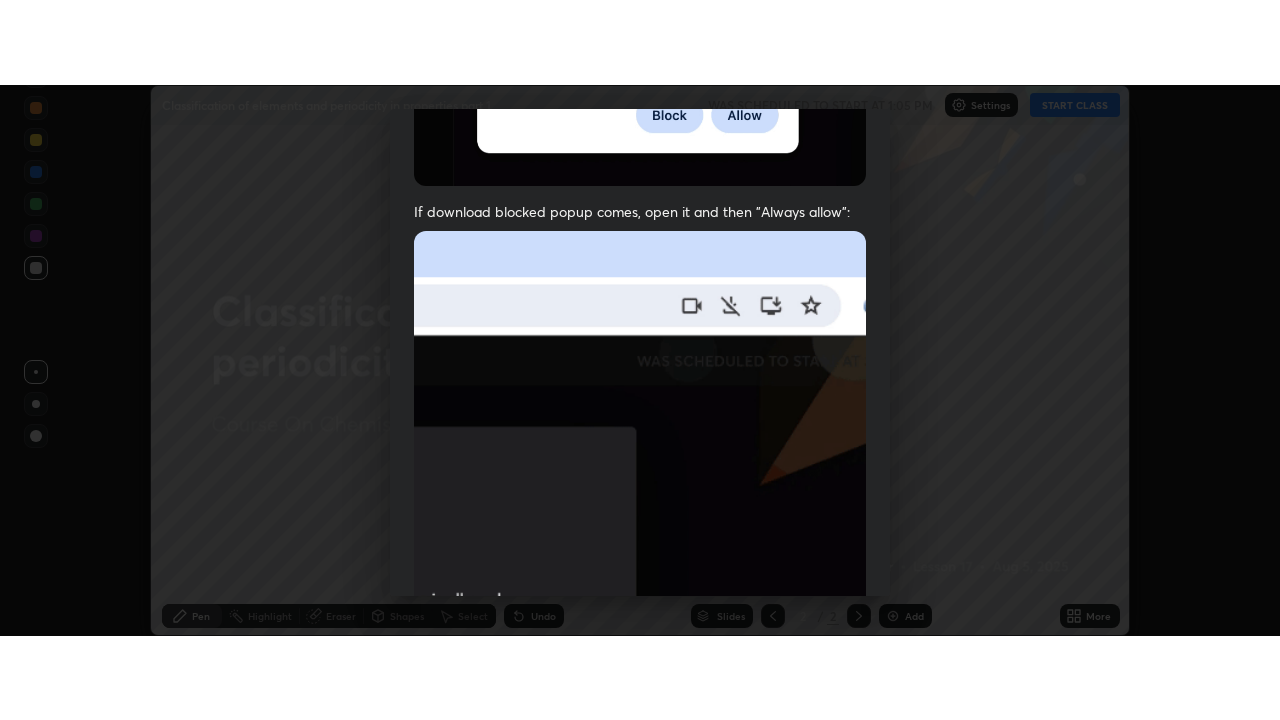 scroll, scrollTop: 513, scrollLeft: 0, axis: vertical 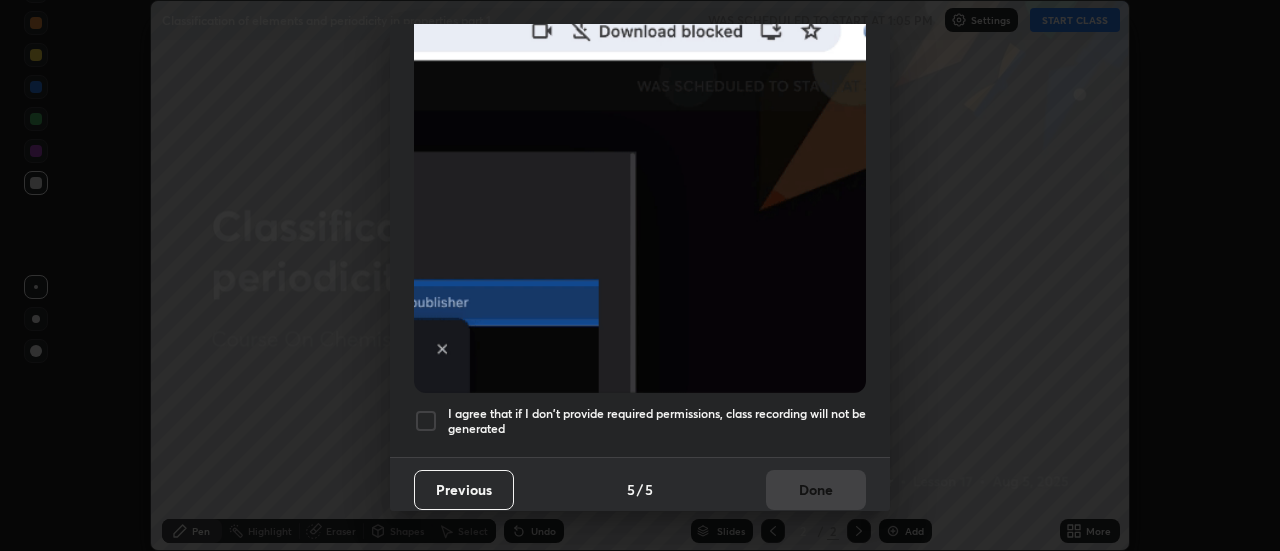 click at bounding box center (426, 421) 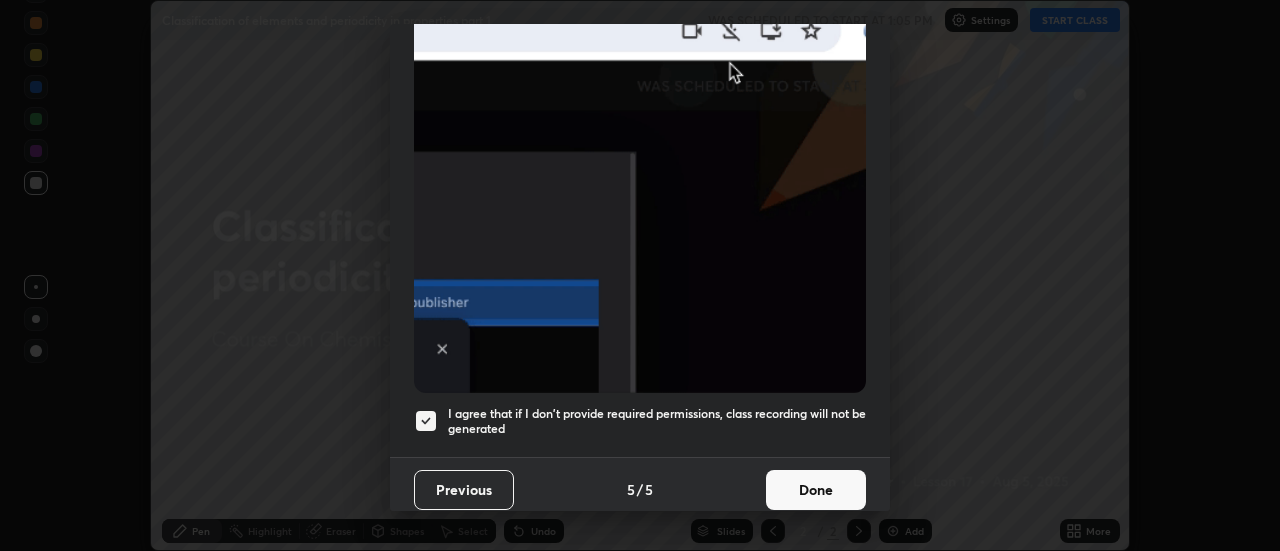 click on "Done" at bounding box center [816, 490] 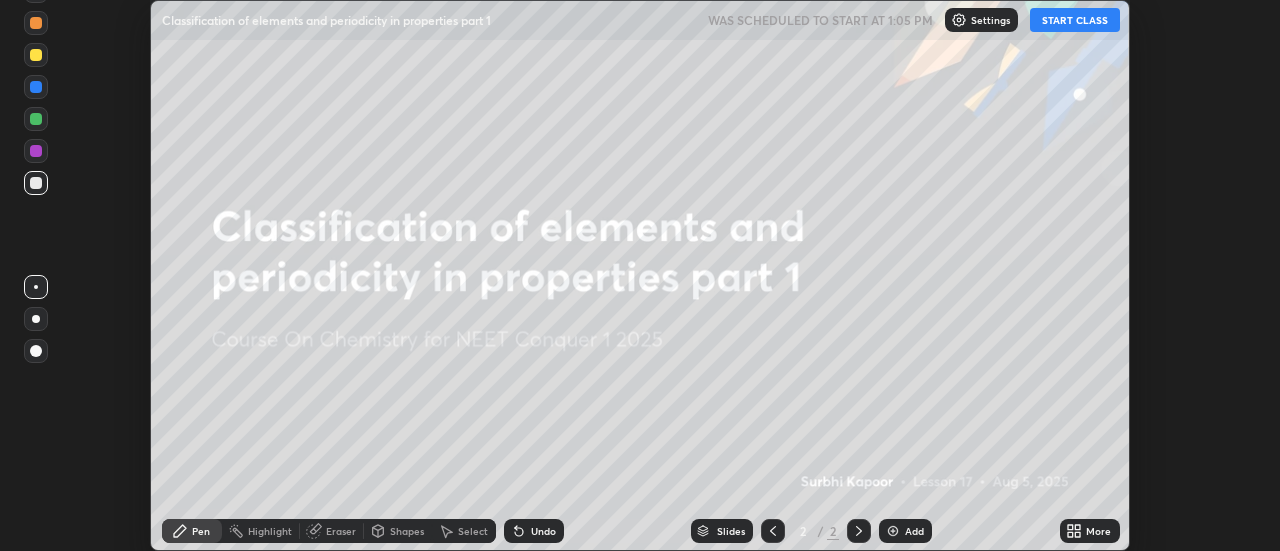 click on "START CLASS" at bounding box center [1075, 20] 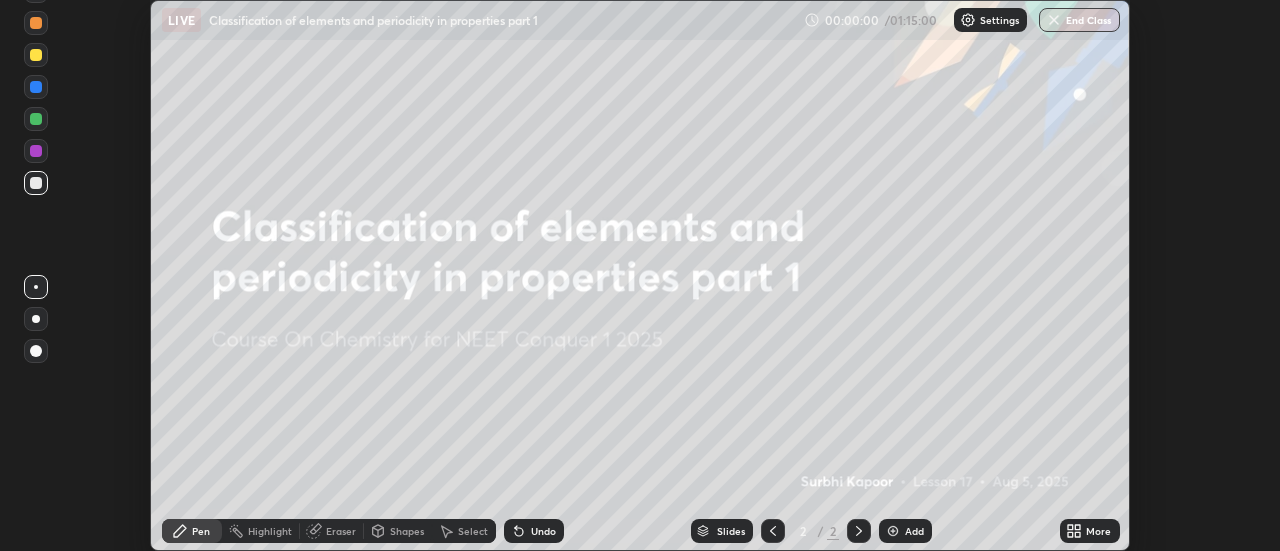 click 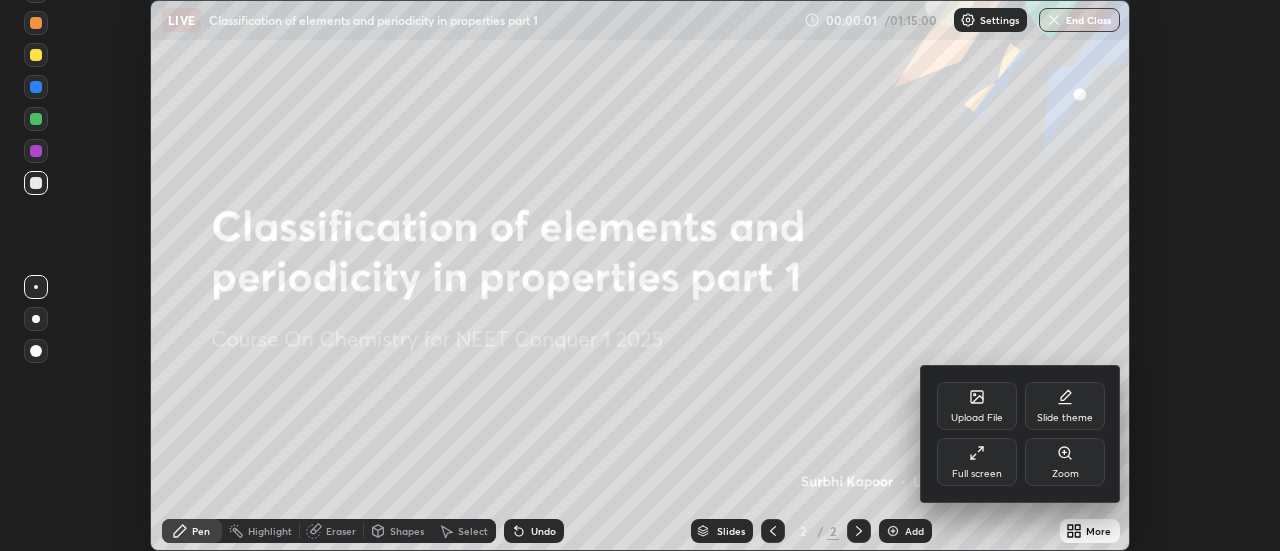 click on "Full screen" at bounding box center (977, 462) 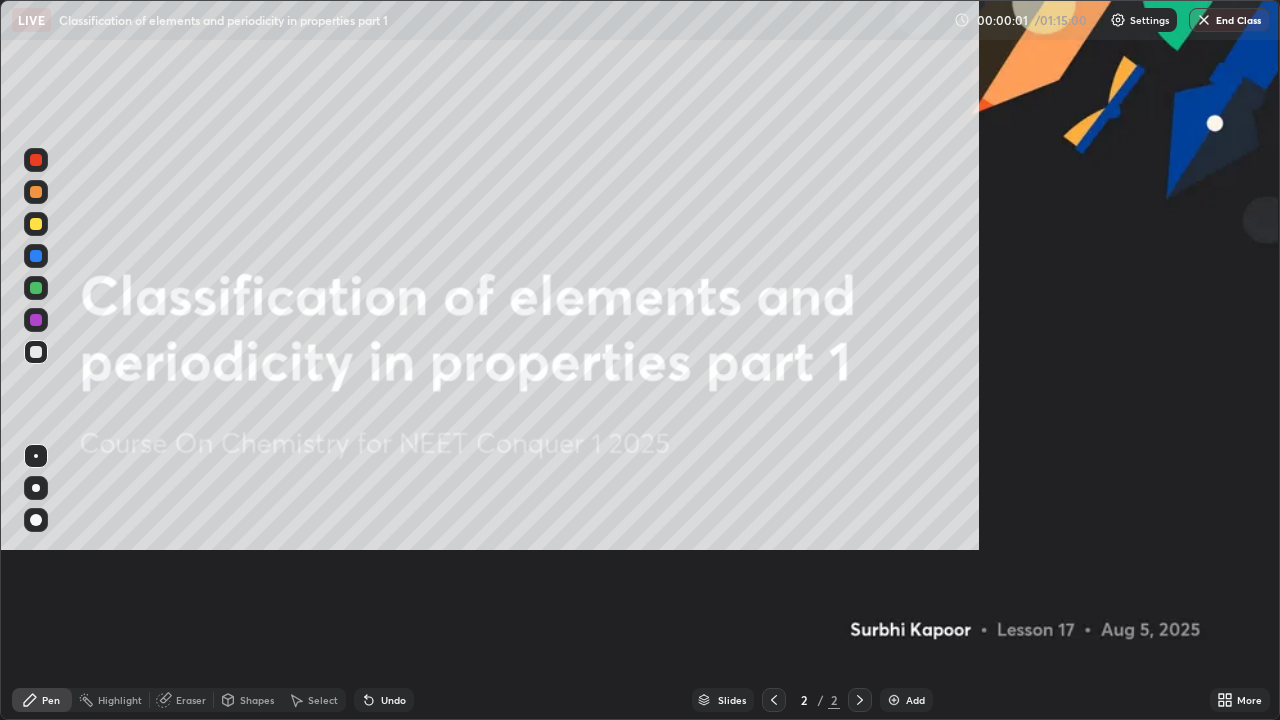 scroll, scrollTop: 99280, scrollLeft: 98720, axis: both 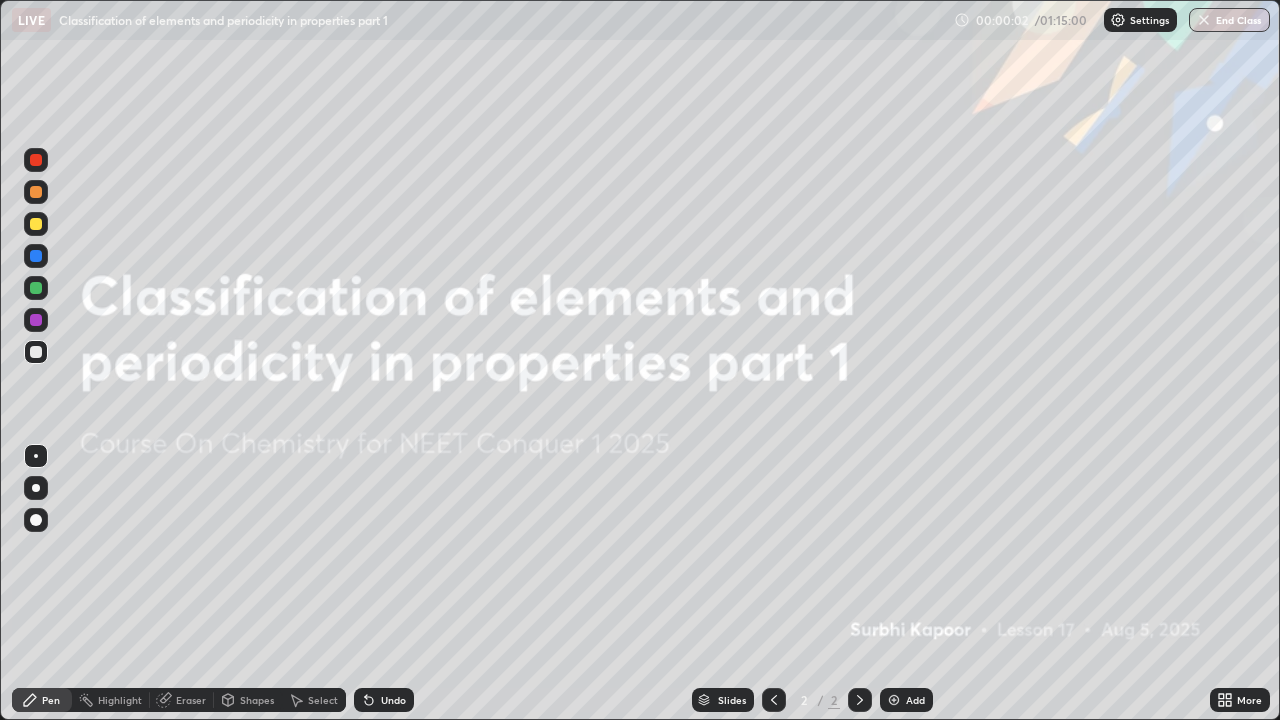 click on "Add" at bounding box center [915, 700] 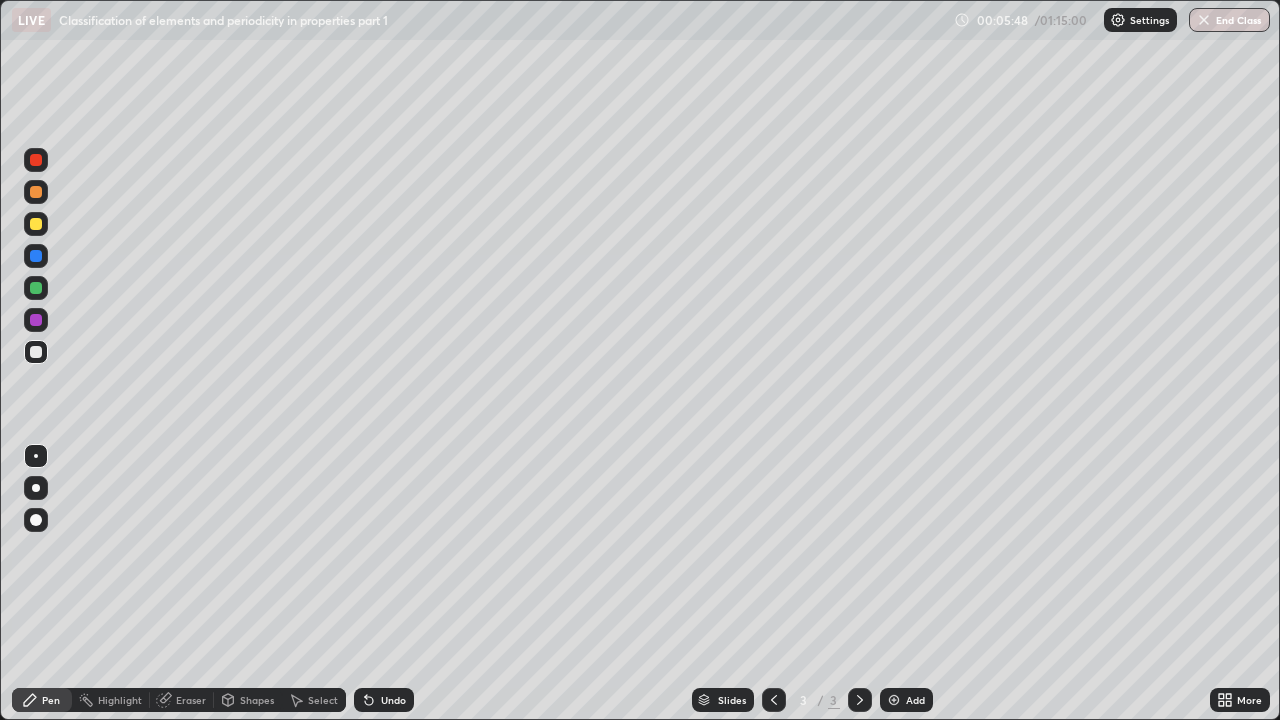 click on "Add" at bounding box center [906, 700] 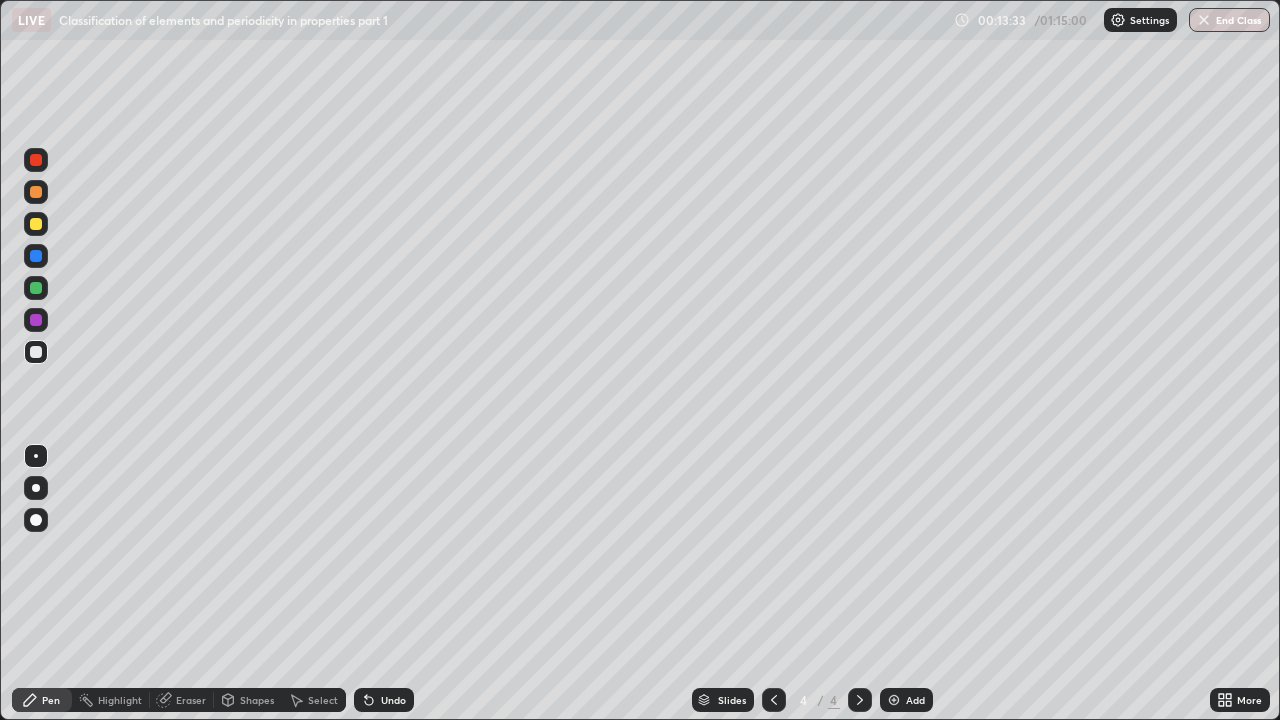 click on "Add" at bounding box center [915, 700] 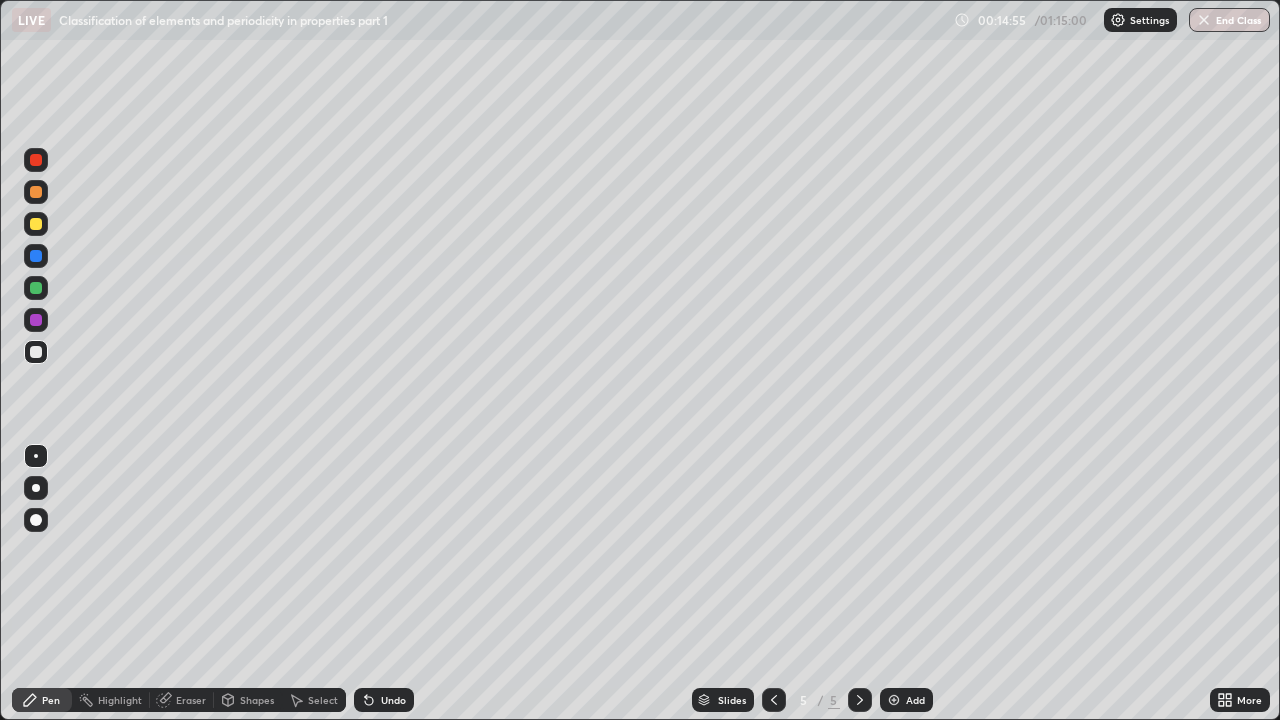 click on "Shapes" at bounding box center [257, 700] 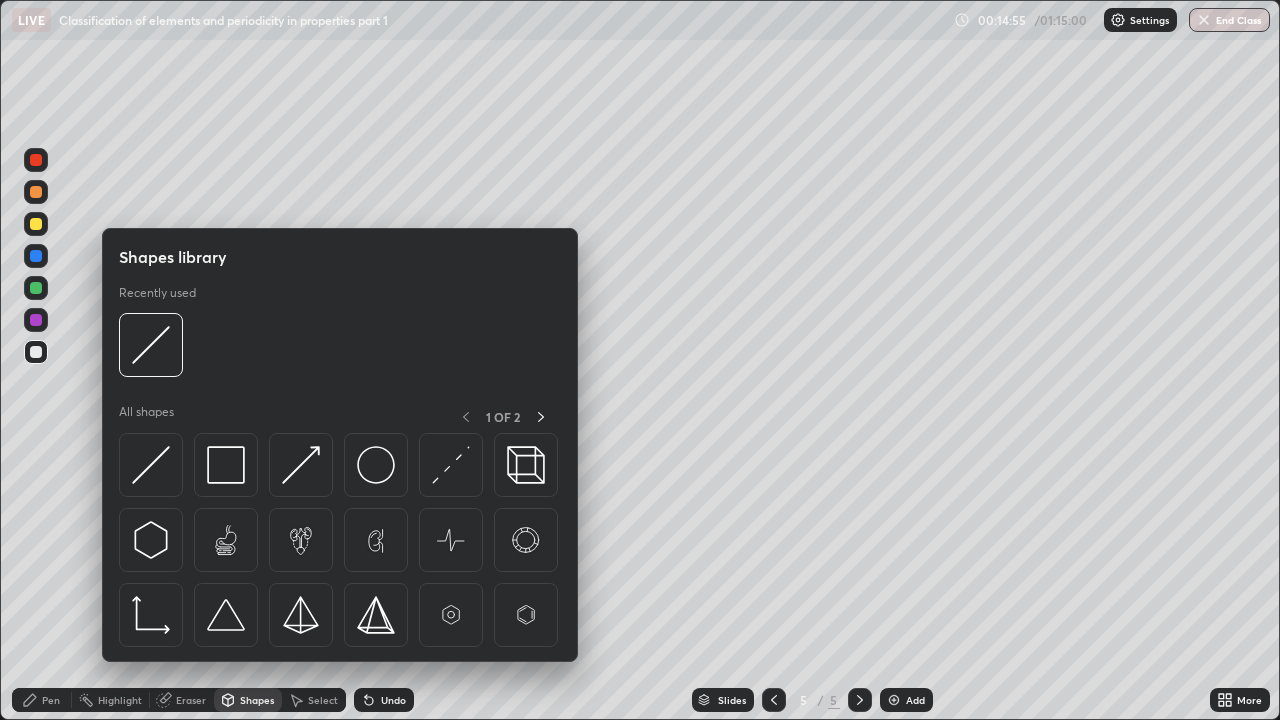 click on "Eraser" at bounding box center (191, 700) 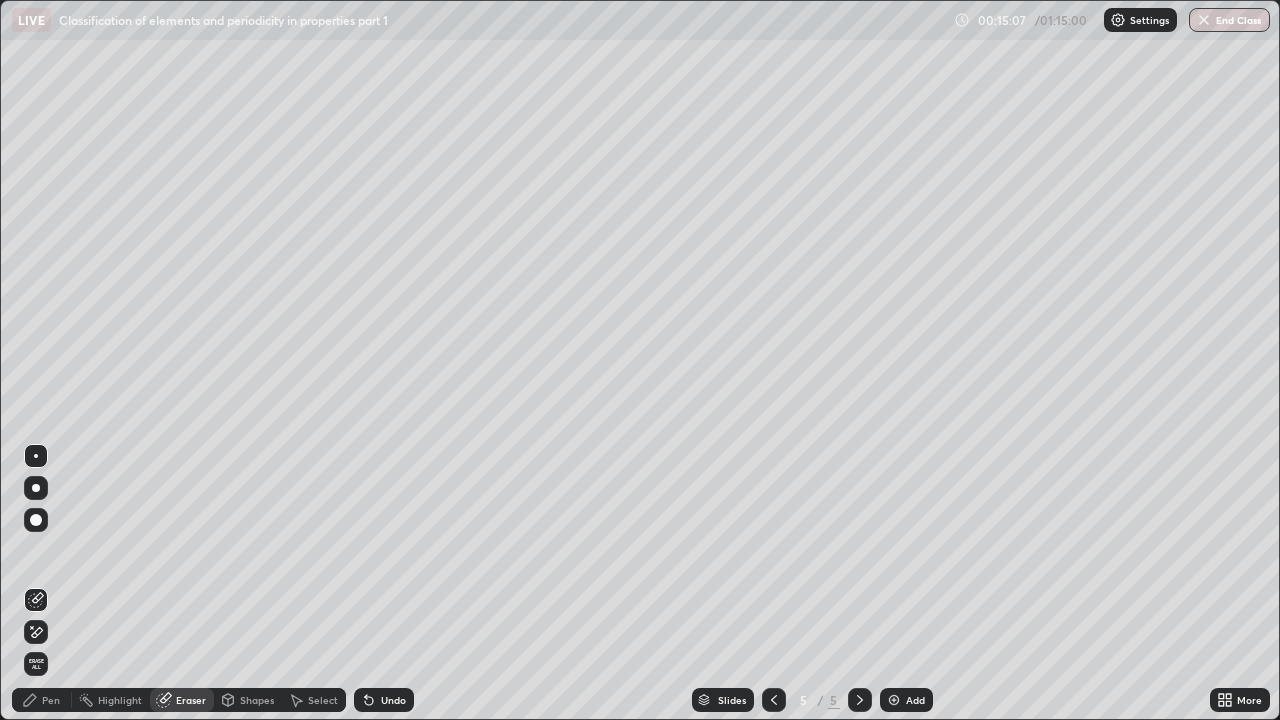click on "Pen" at bounding box center (51, 700) 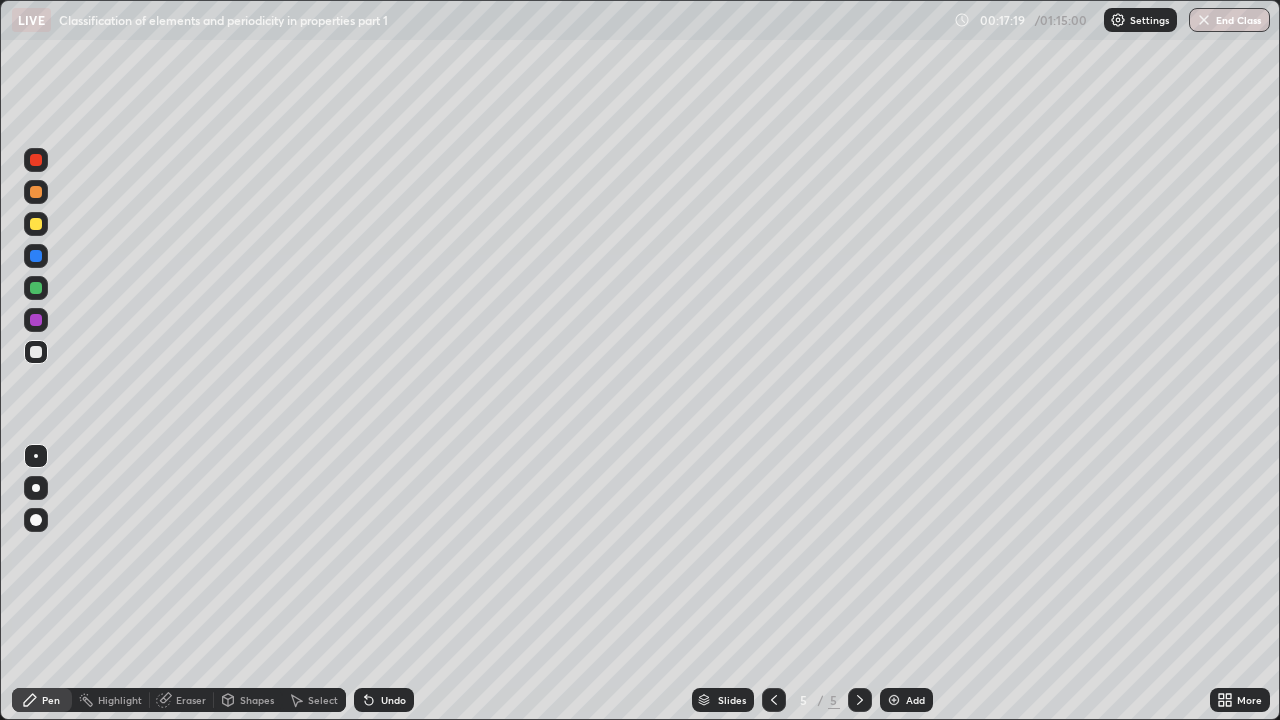 click on "Undo" at bounding box center (384, 700) 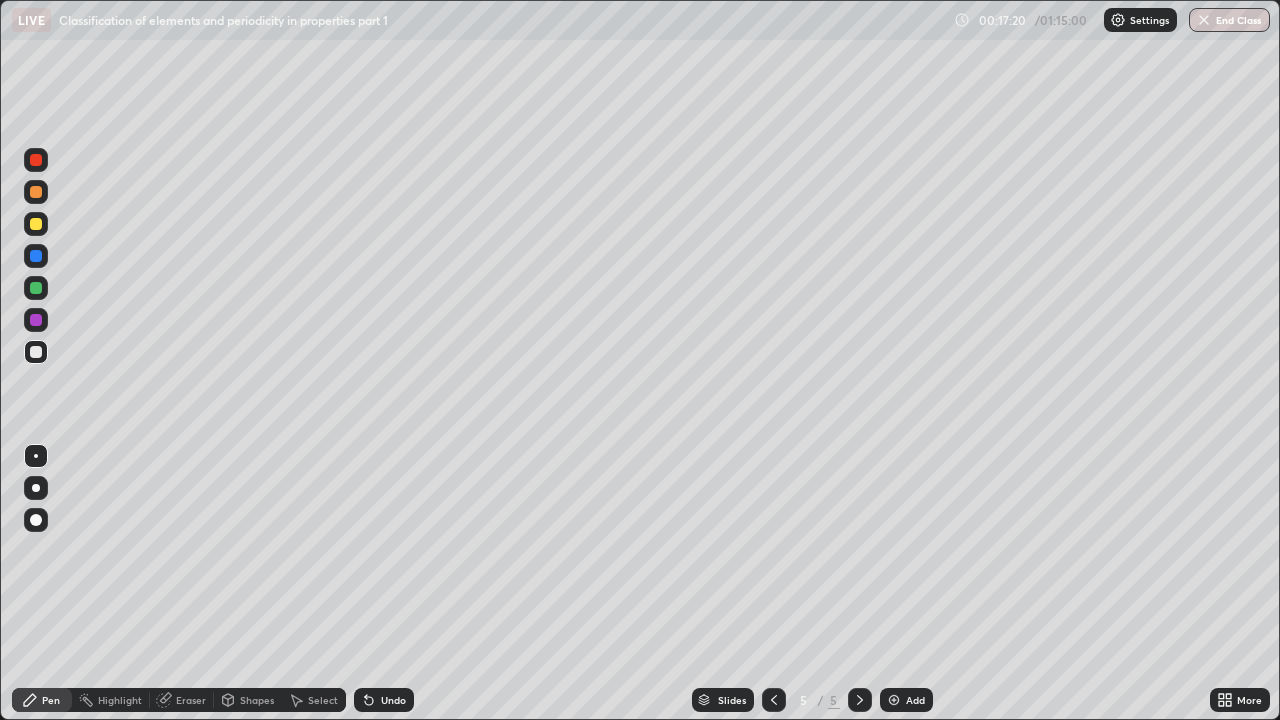 click on "Undo" at bounding box center (384, 700) 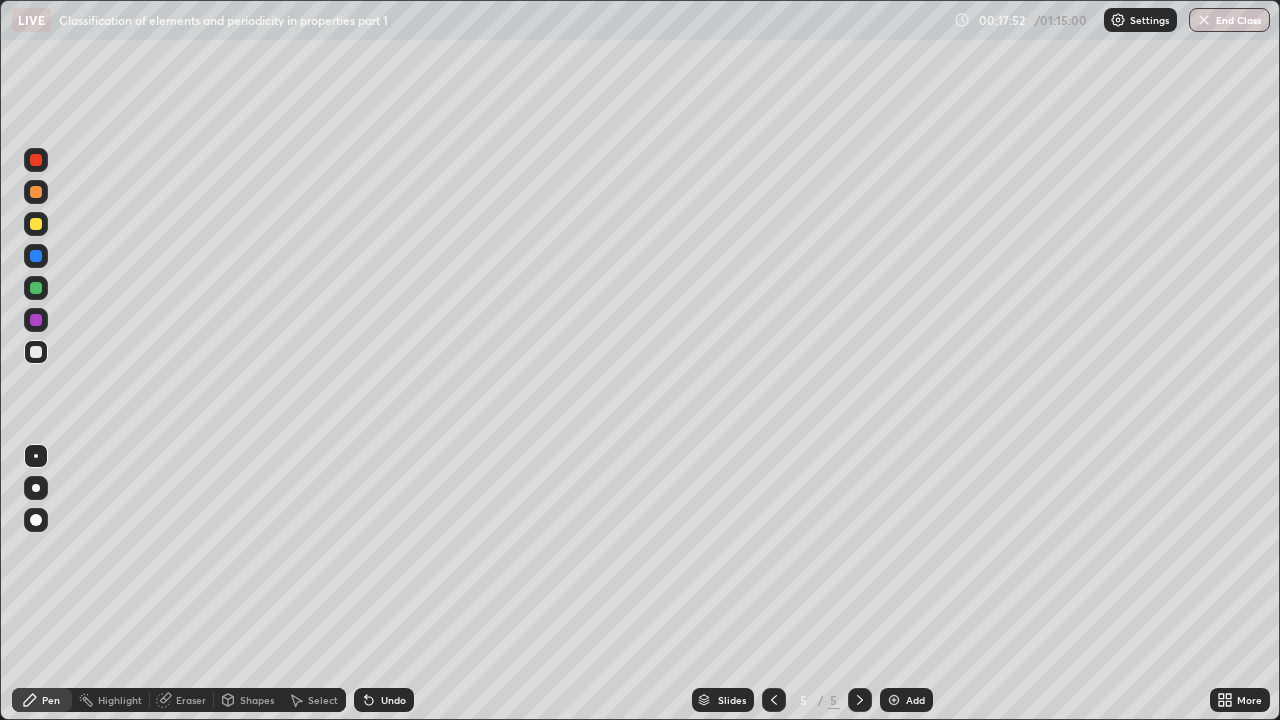 click on "Eraser" at bounding box center (191, 700) 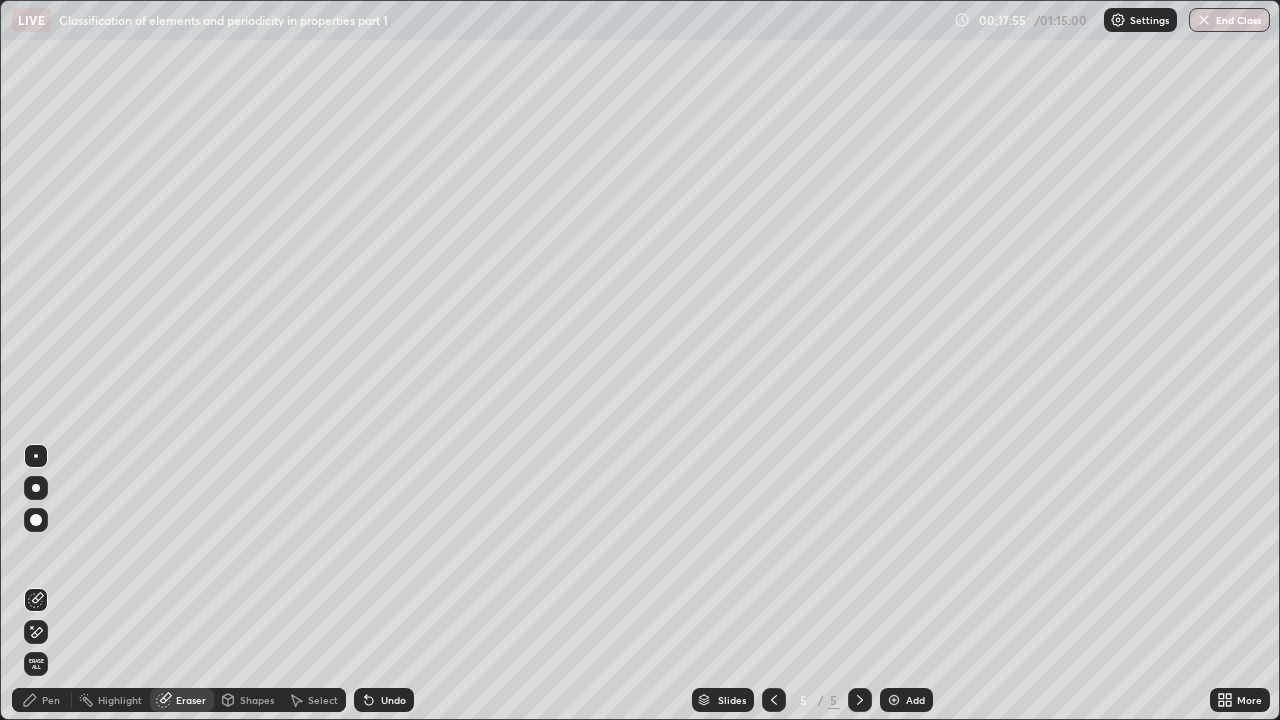 click on "Pen" at bounding box center (42, 700) 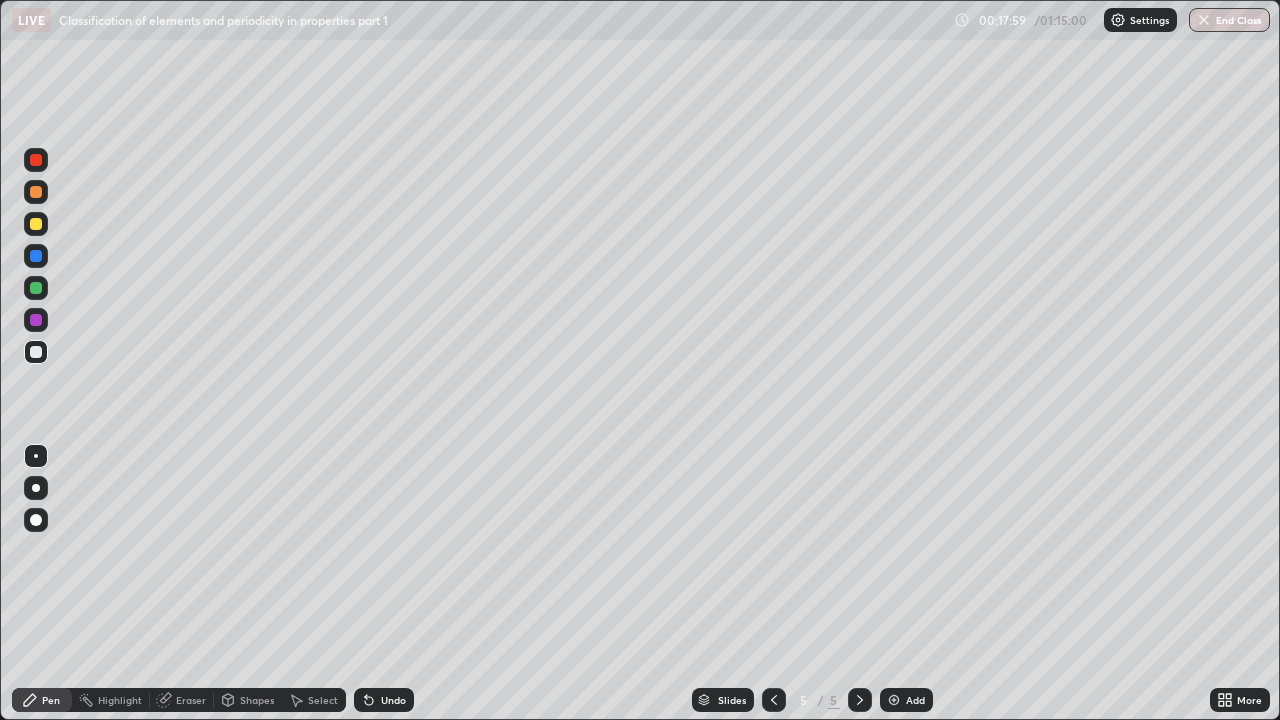 click on "Eraser" at bounding box center (191, 700) 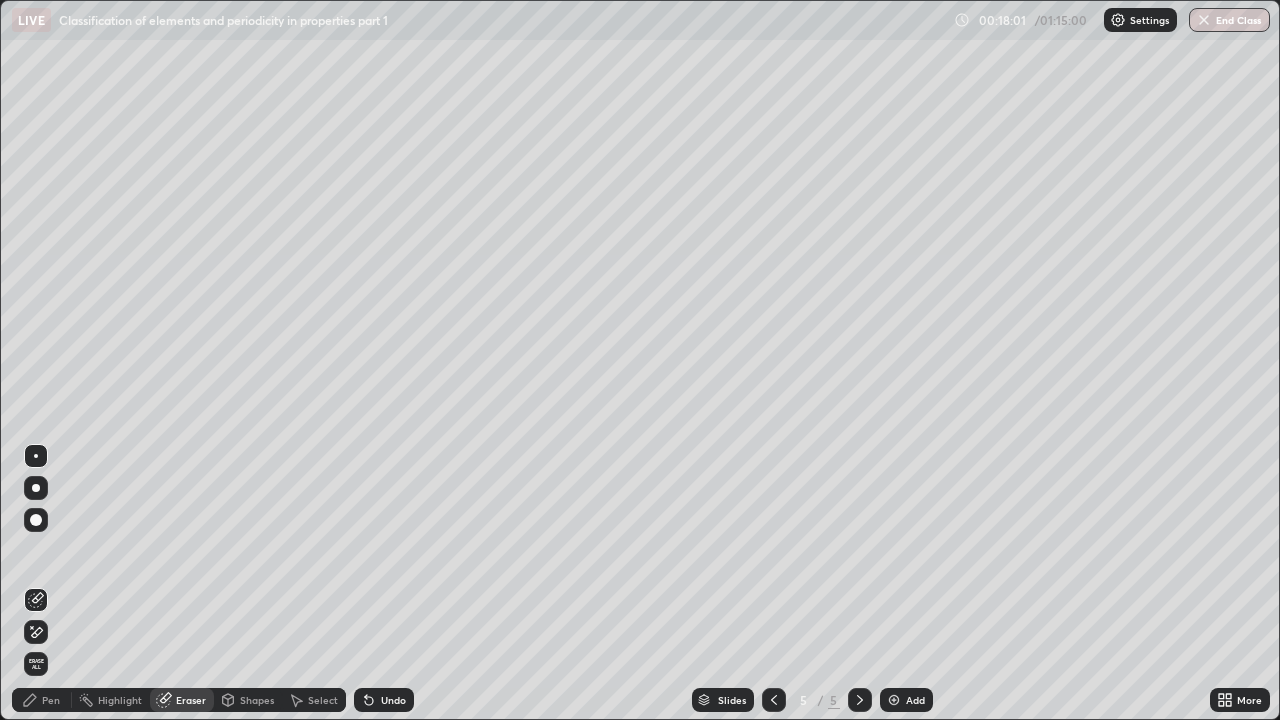click on "Pen" at bounding box center (51, 700) 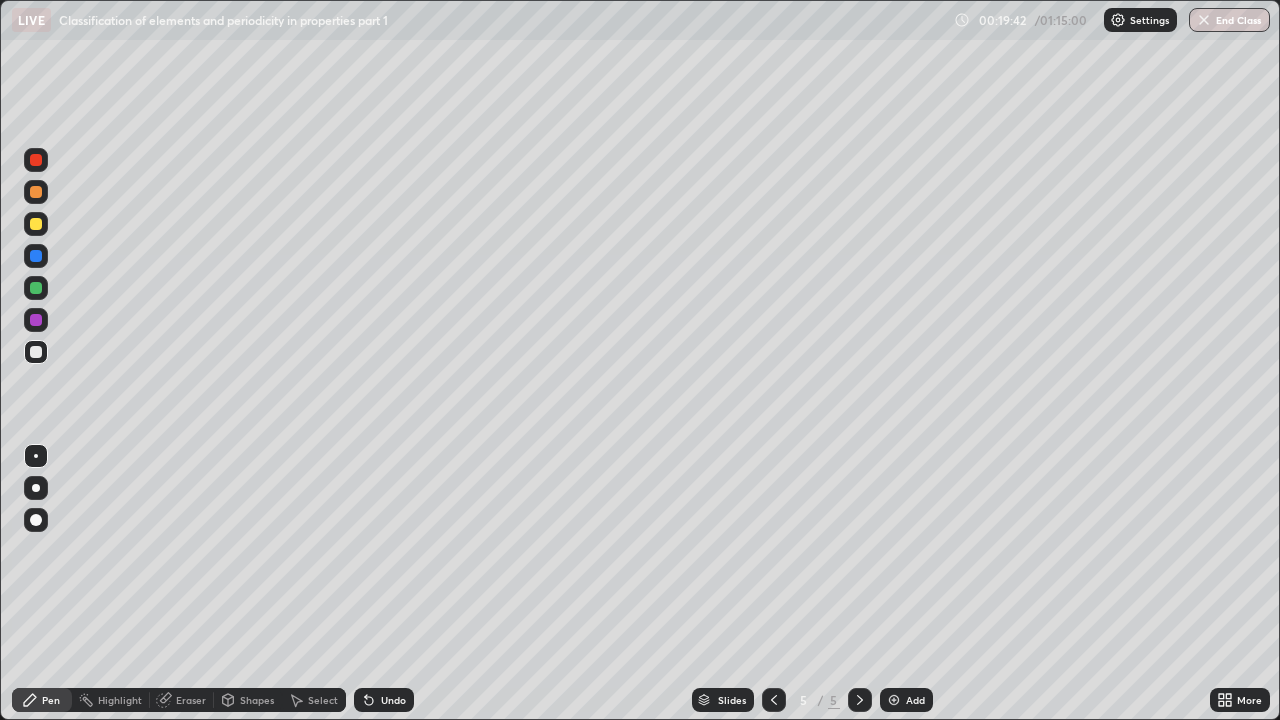 click on "Add" at bounding box center [906, 700] 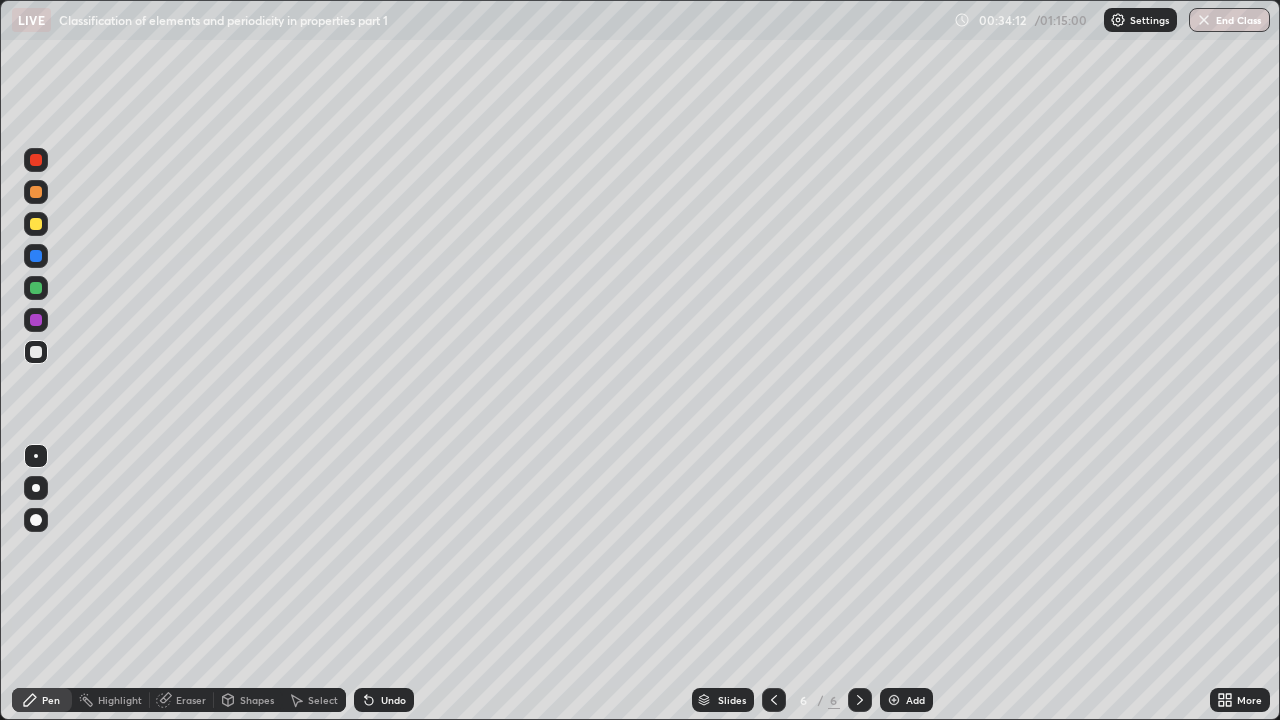 click on "Add" at bounding box center (915, 700) 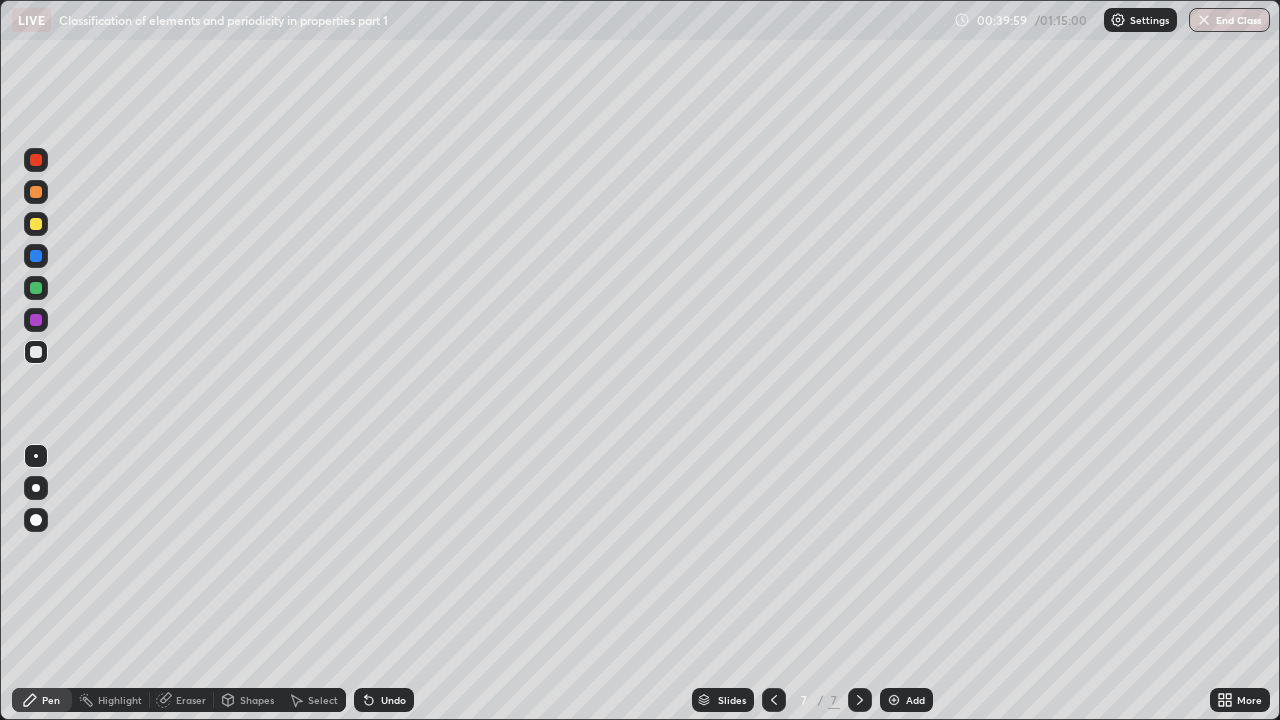 click on "Eraser" at bounding box center [191, 700] 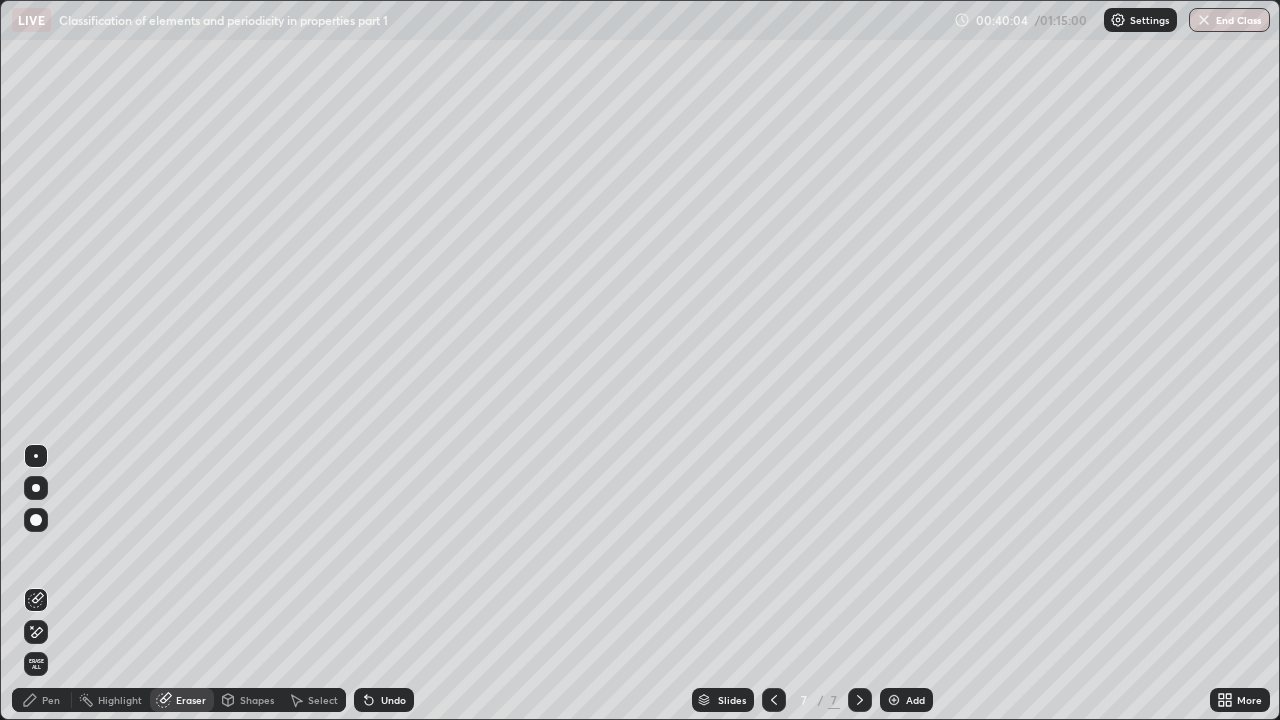 click on "Pen" at bounding box center (42, 700) 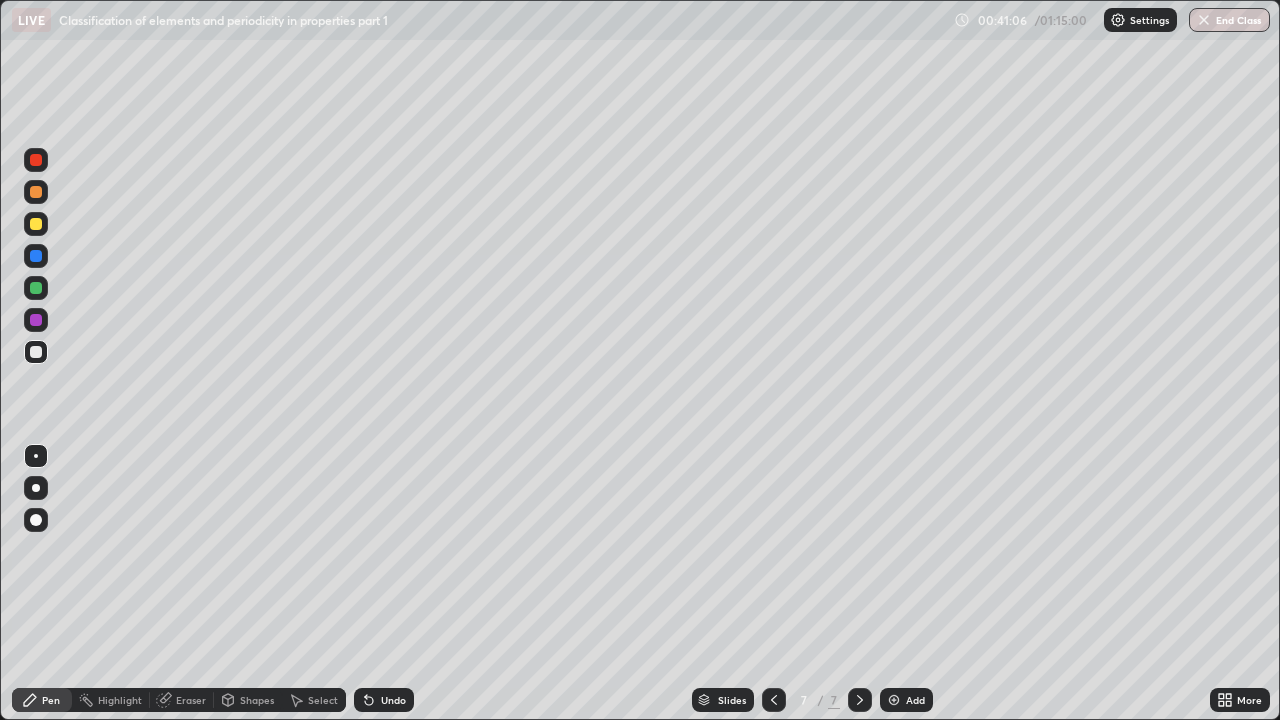 click on "Eraser" at bounding box center (191, 700) 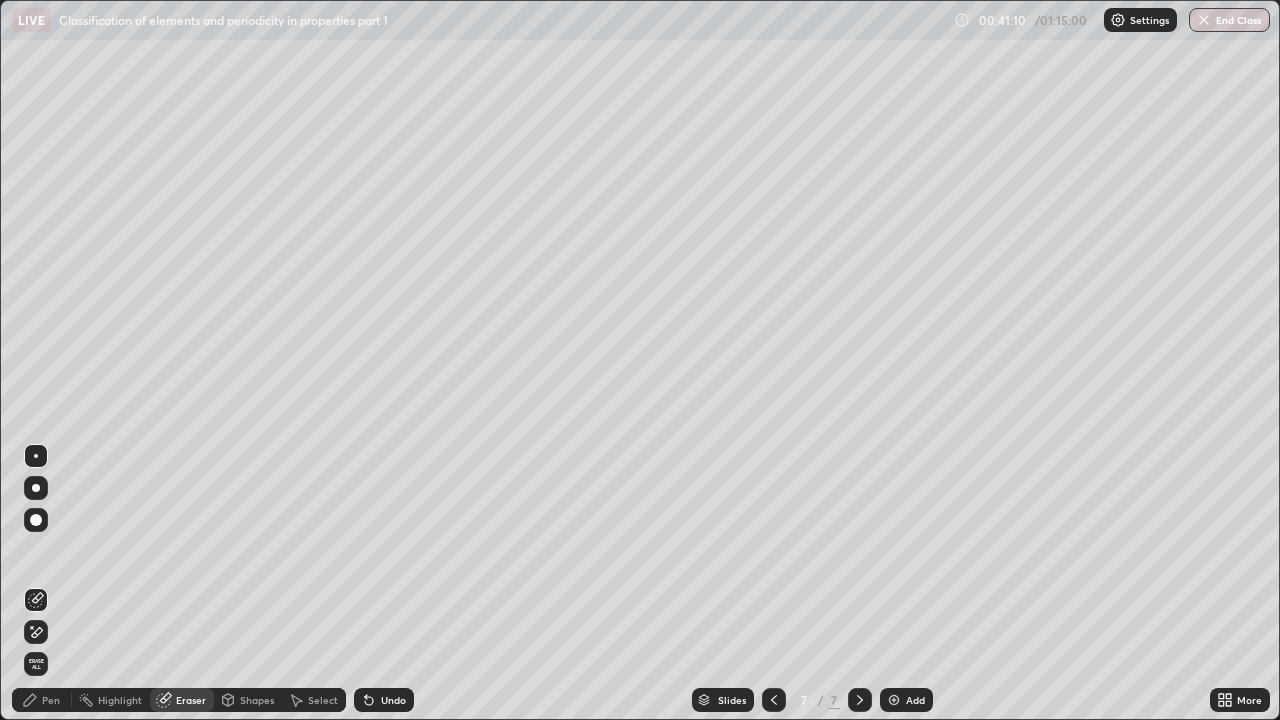 click on "Pen" at bounding box center (42, 700) 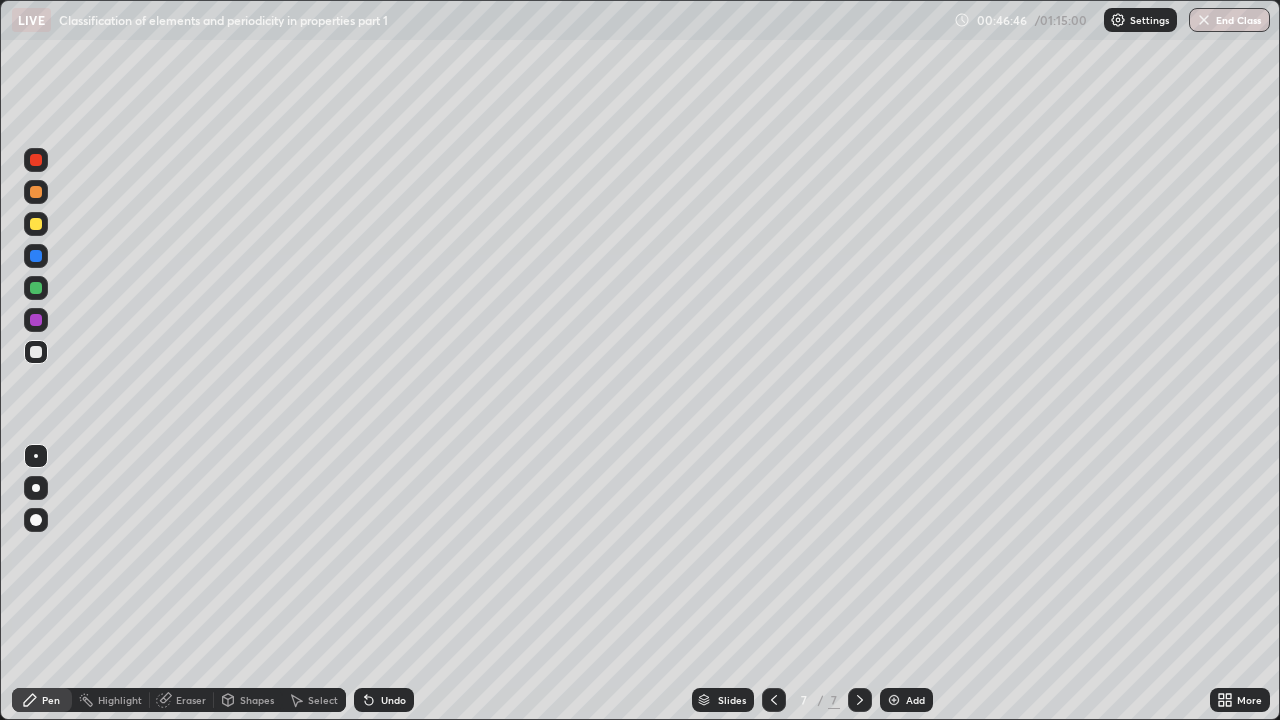 click on "Add" at bounding box center (906, 700) 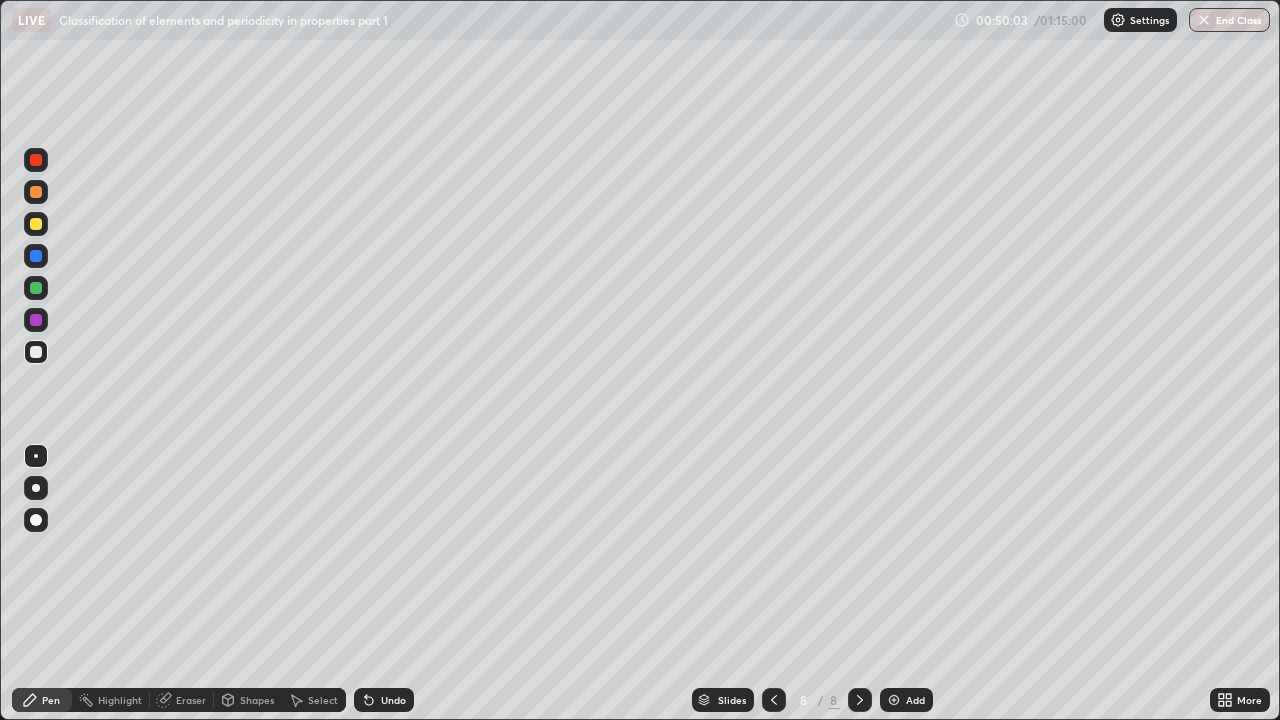 click on "Eraser" at bounding box center (191, 700) 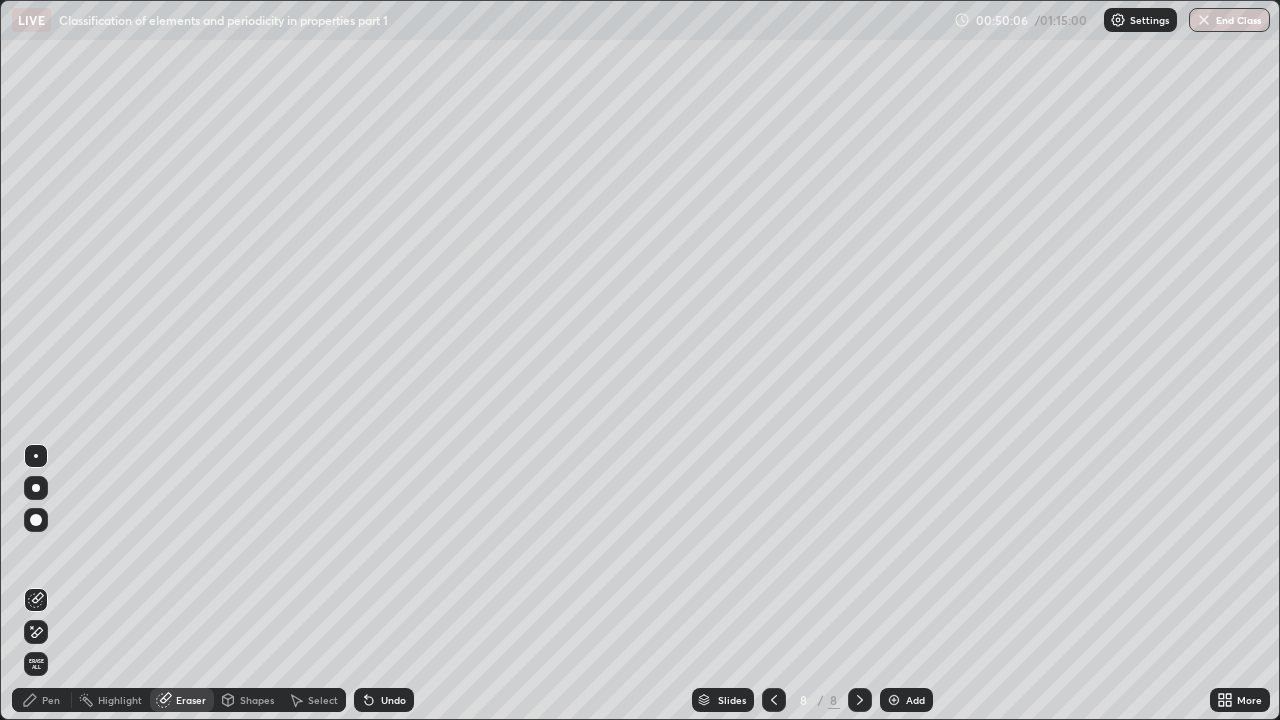 click on "Pen" at bounding box center (51, 700) 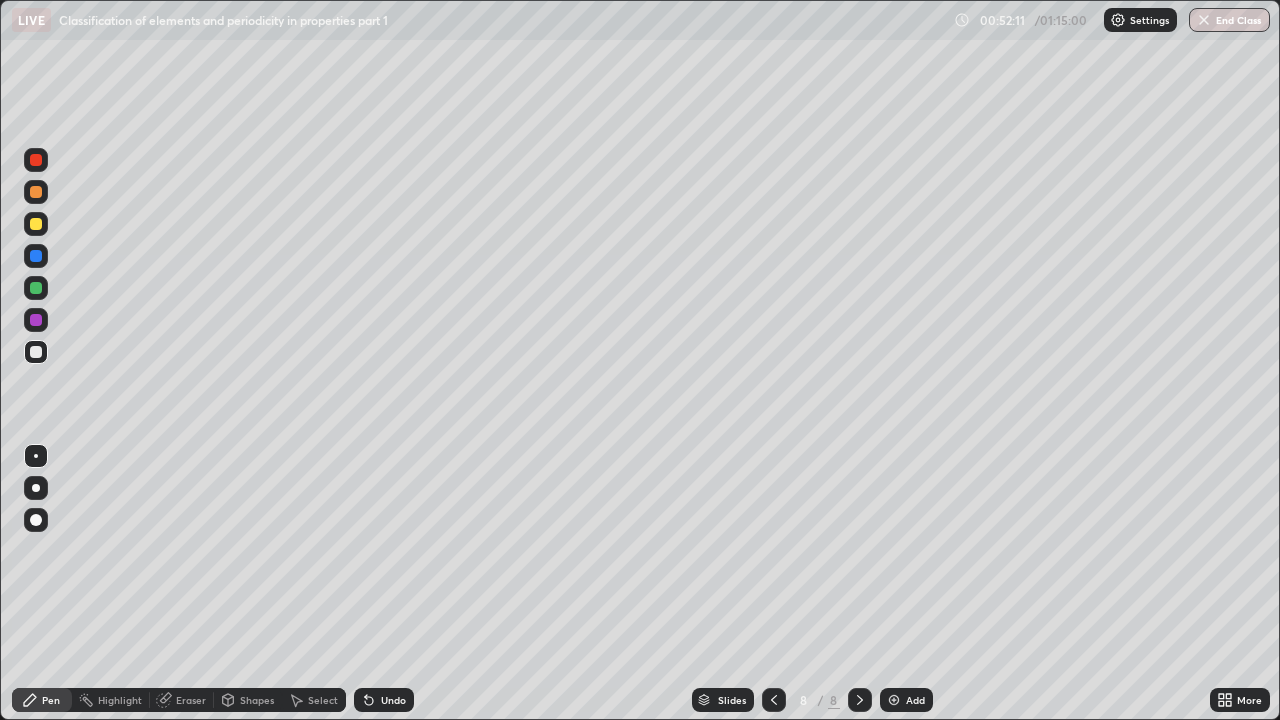 click on "Add" at bounding box center (915, 700) 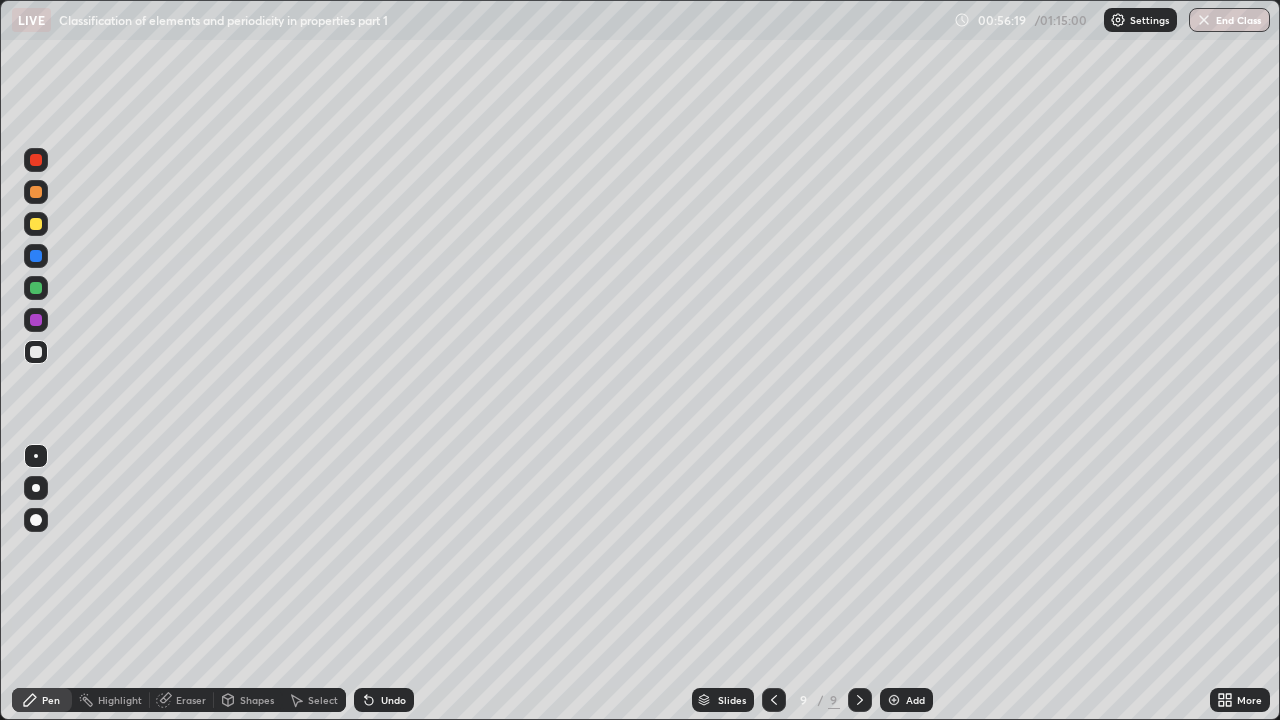 click on "Undo" at bounding box center (393, 700) 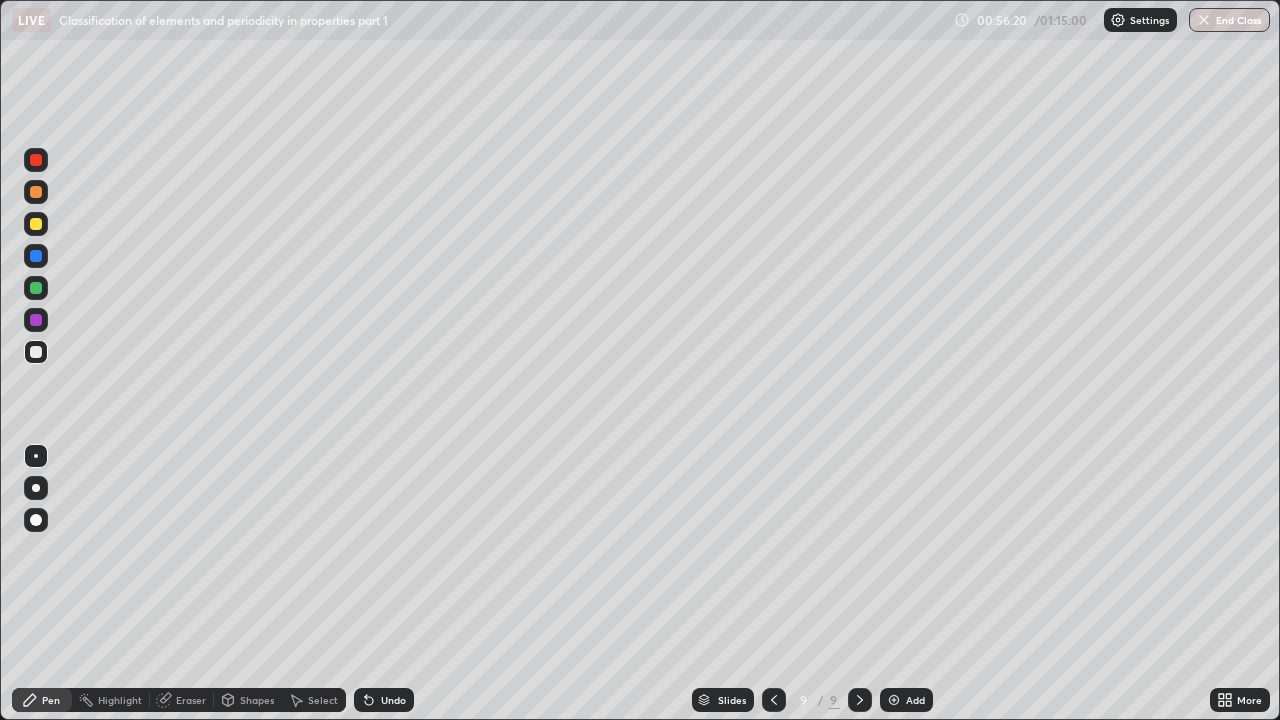 click on "Undo" at bounding box center (384, 700) 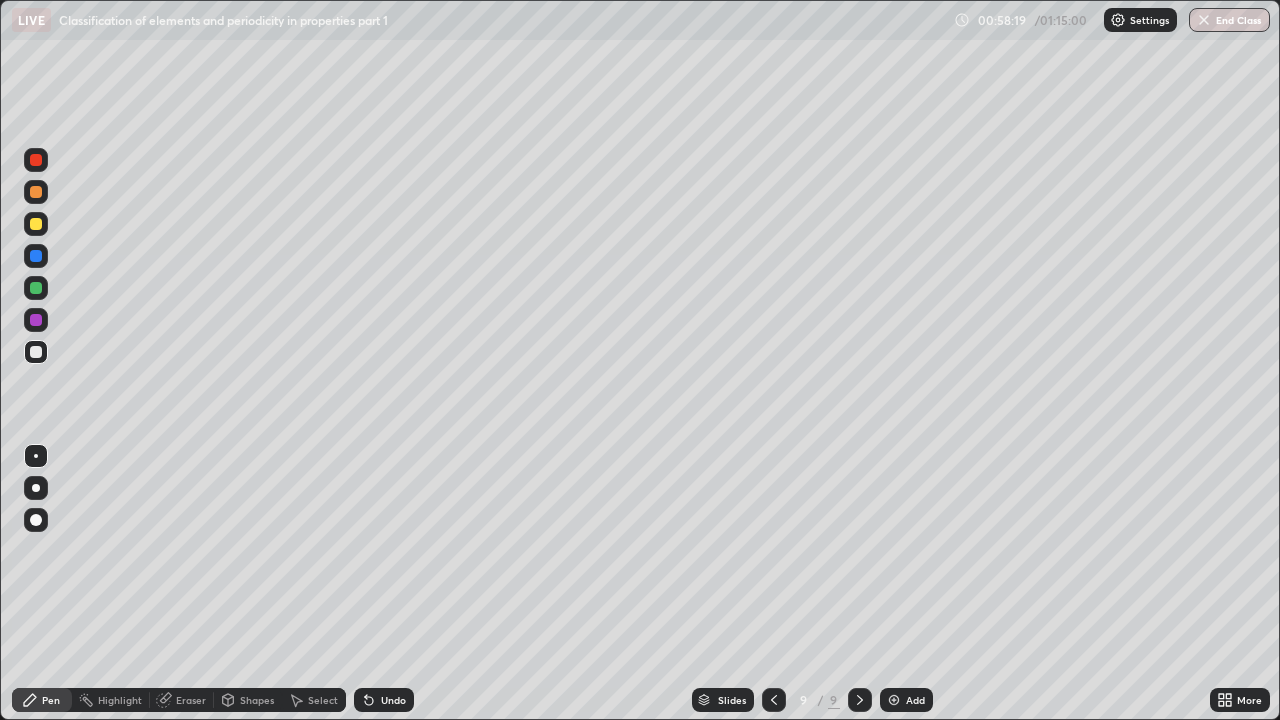 click on "Add" at bounding box center [906, 700] 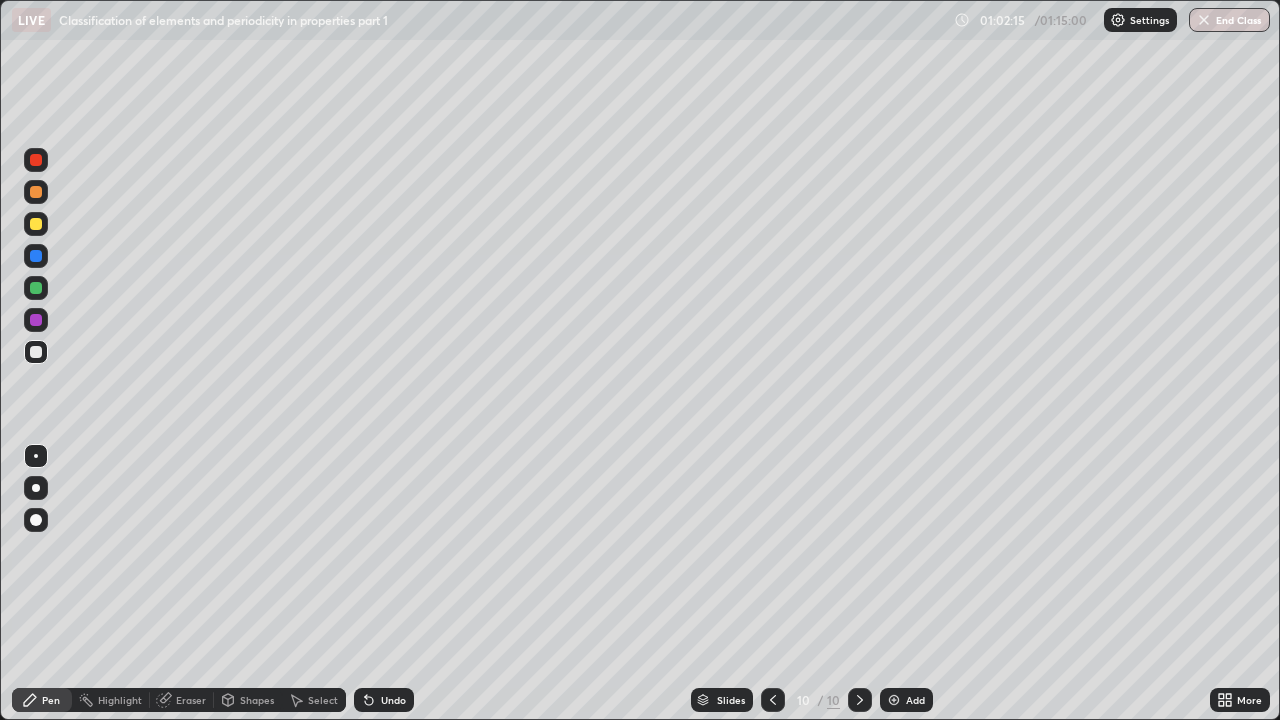 click on "Add" at bounding box center [915, 700] 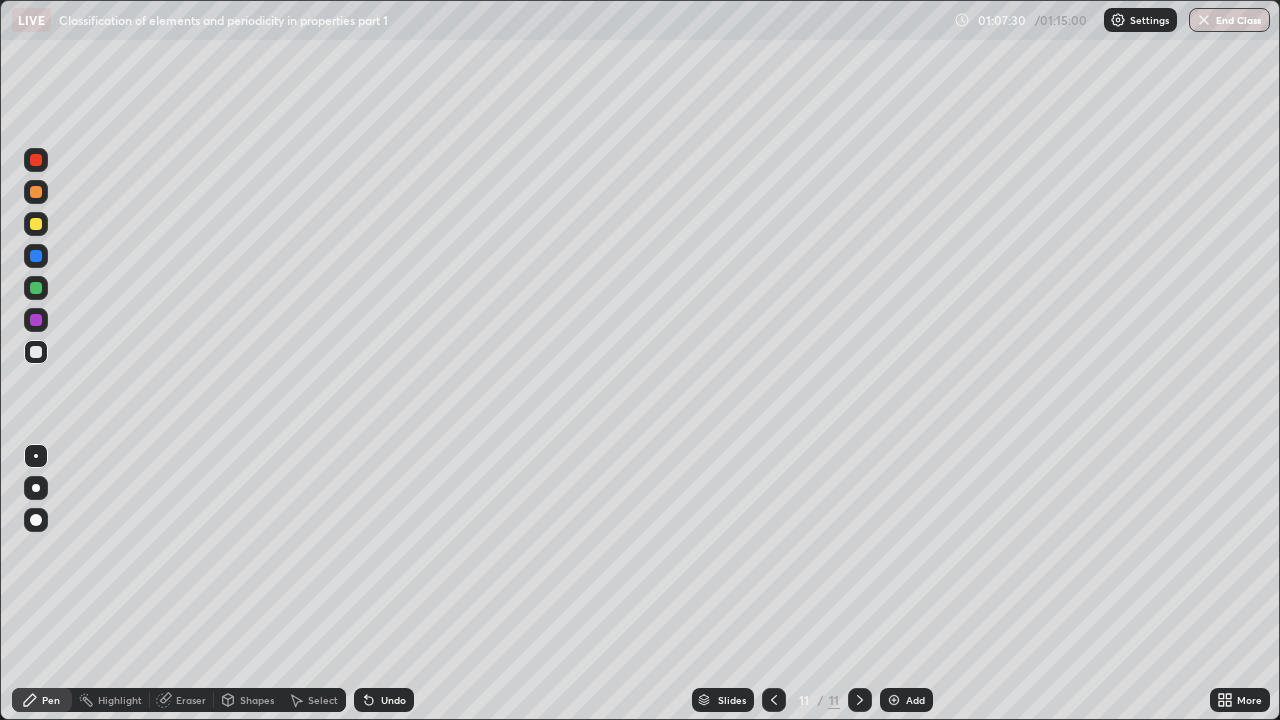 click on "Add" at bounding box center [915, 700] 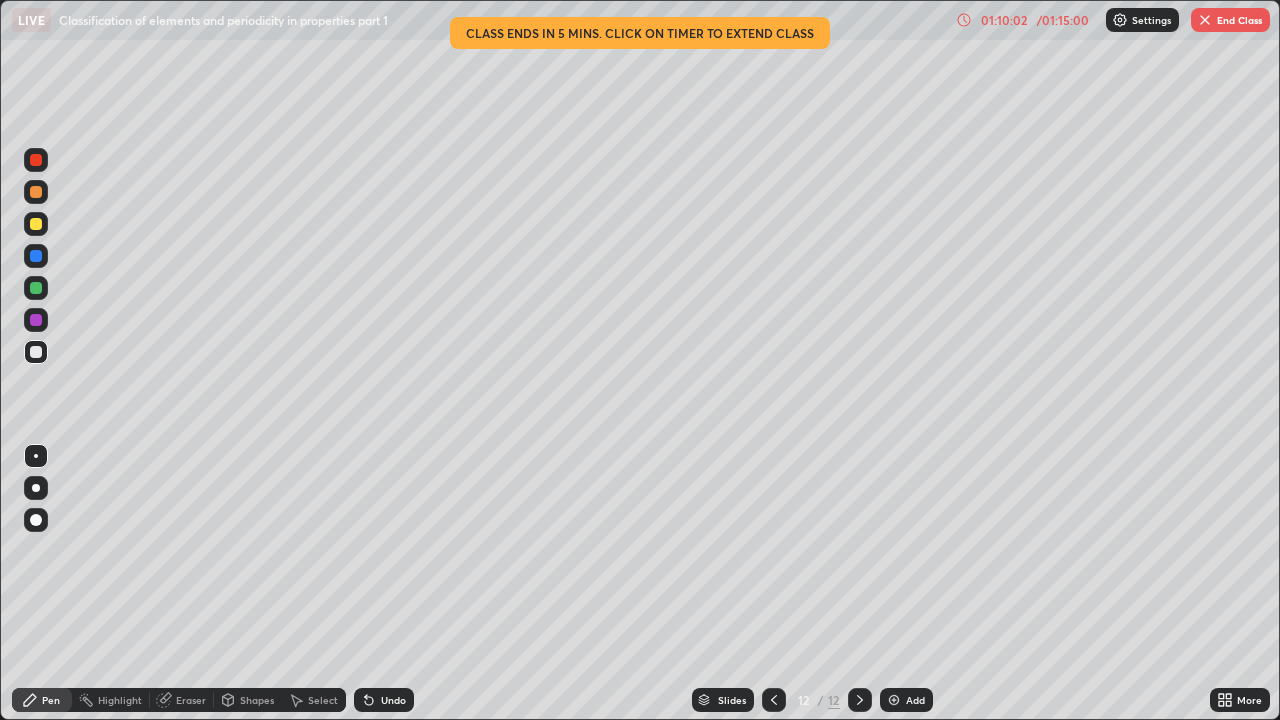 click on "End Class" at bounding box center (1230, 20) 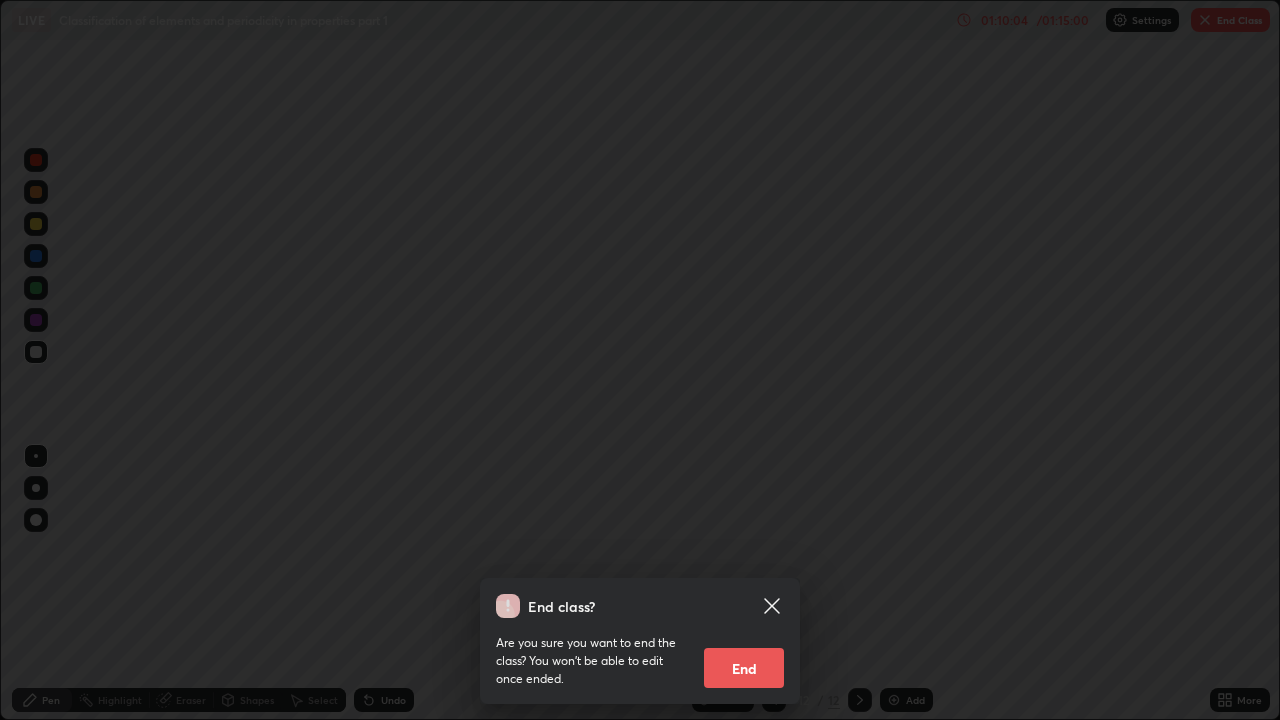 click on "End" at bounding box center [744, 668] 